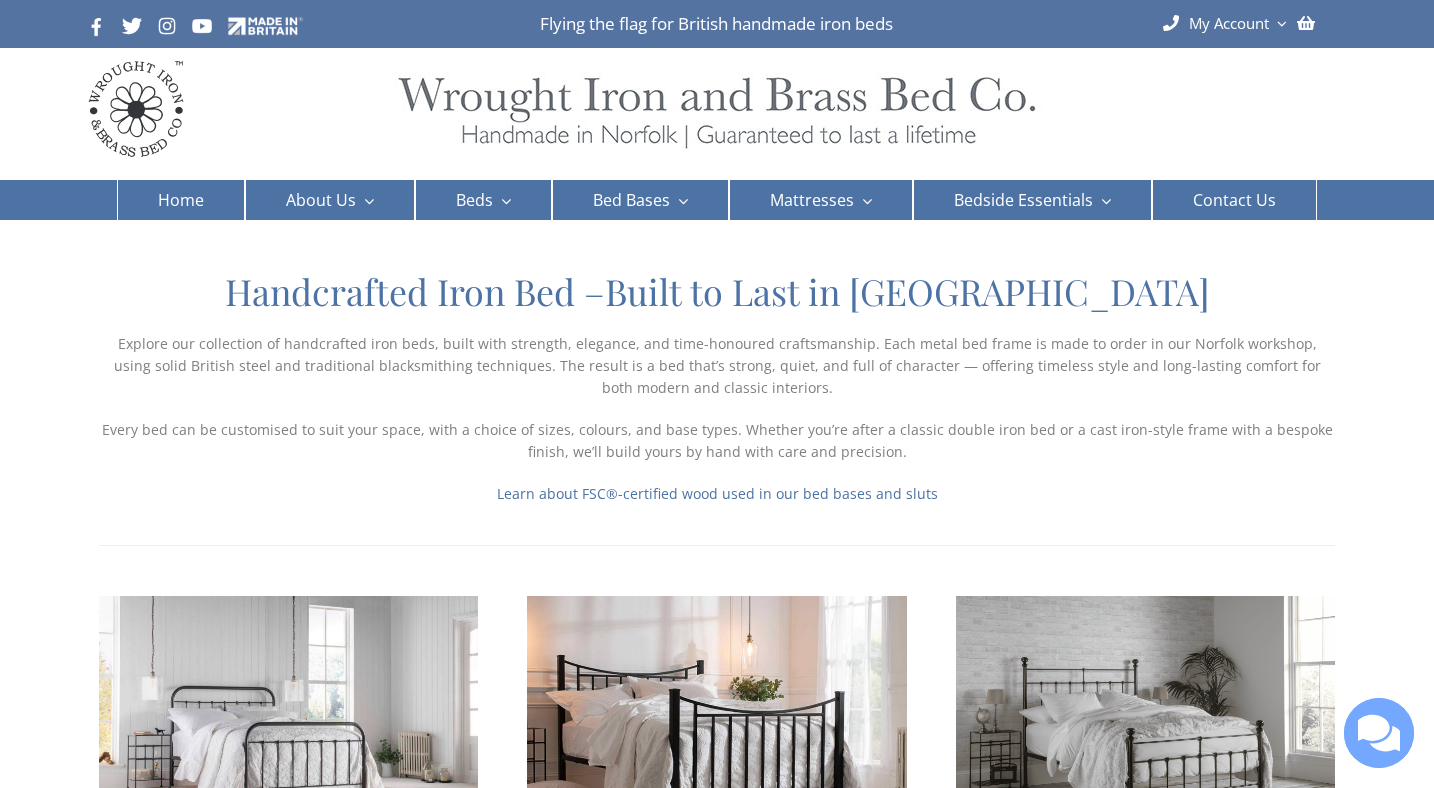 scroll, scrollTop: 0, scrollLeft: 0, axis: both 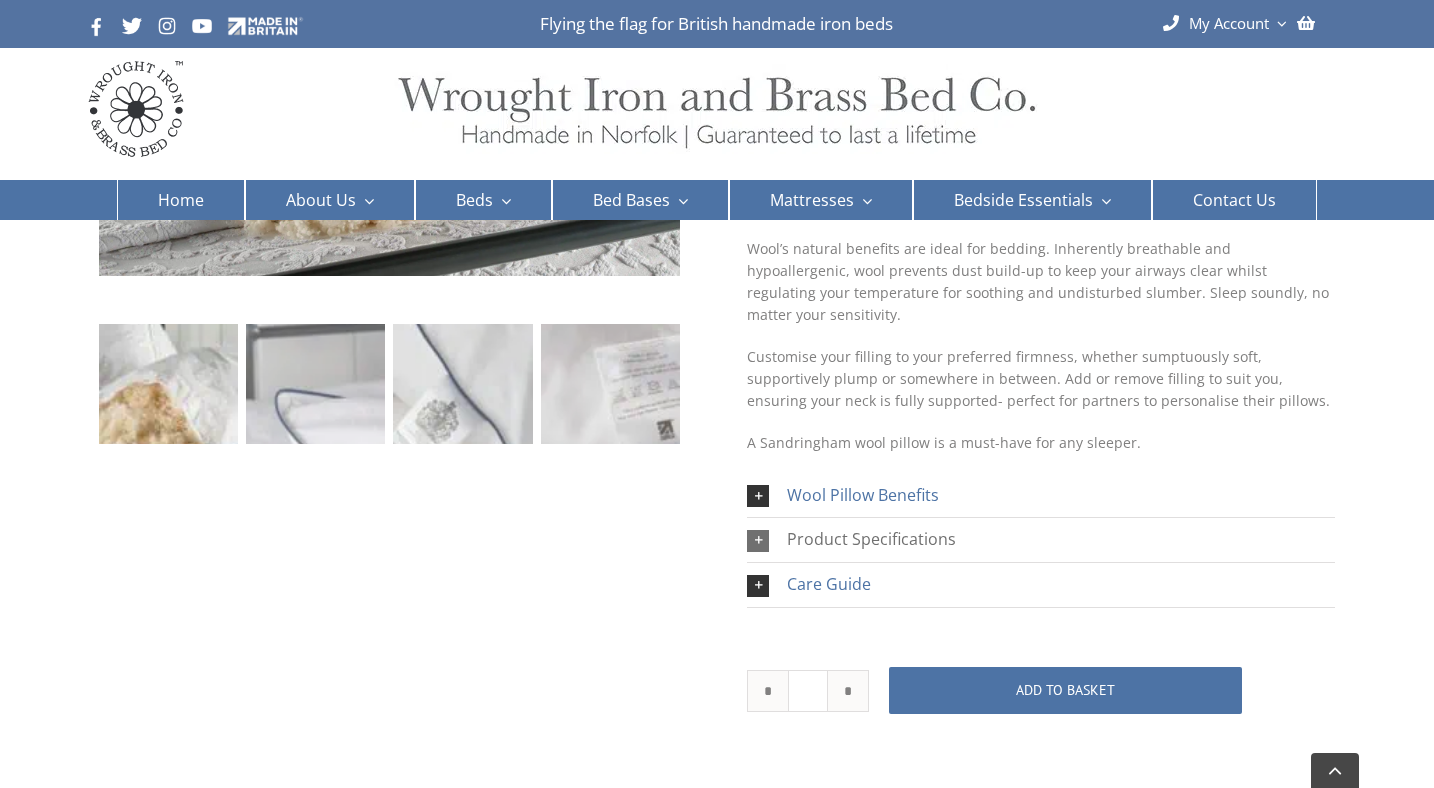 click on "Product Specifications" at bounding box center [871, 539] 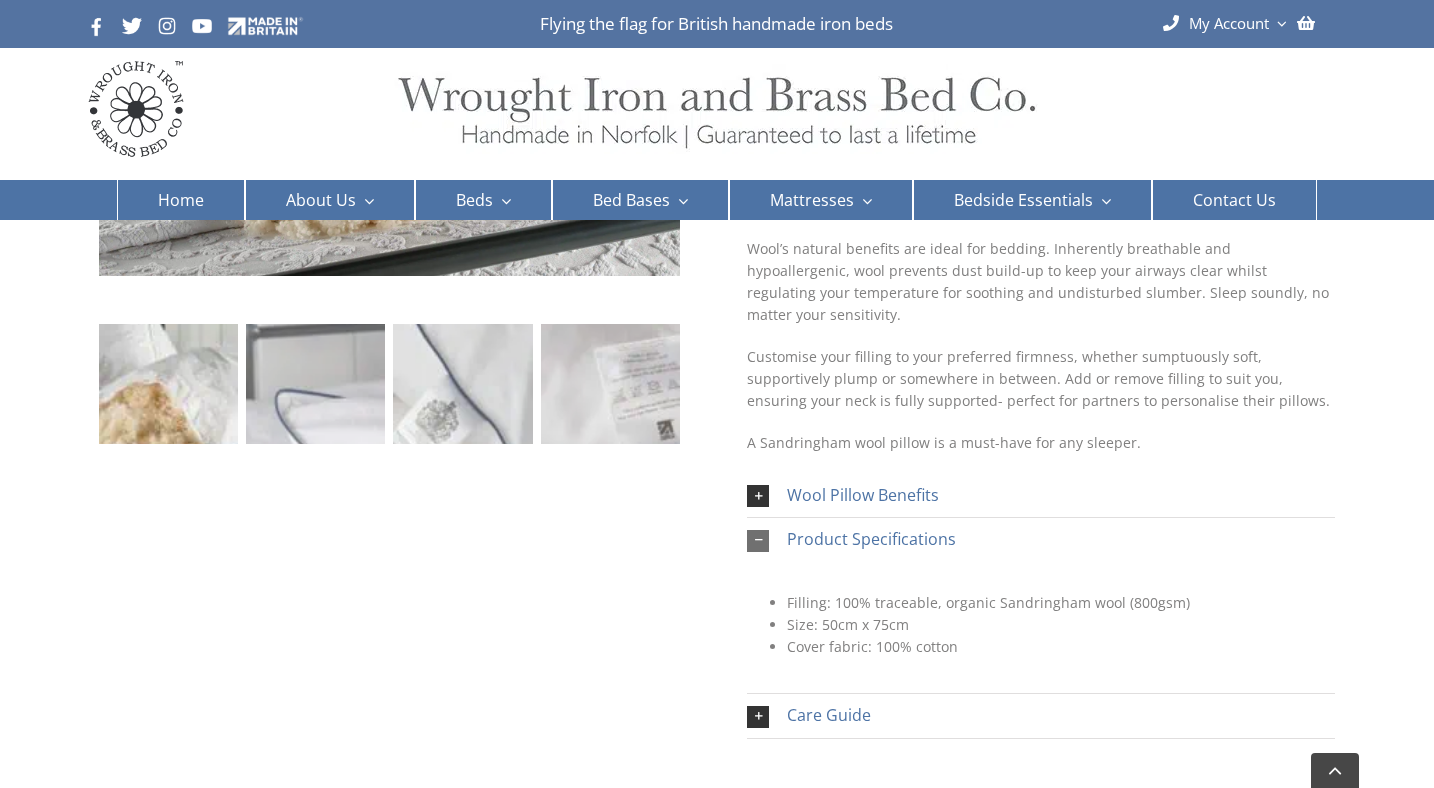 click on "Product Specifications" at bounding box center (871, 539) 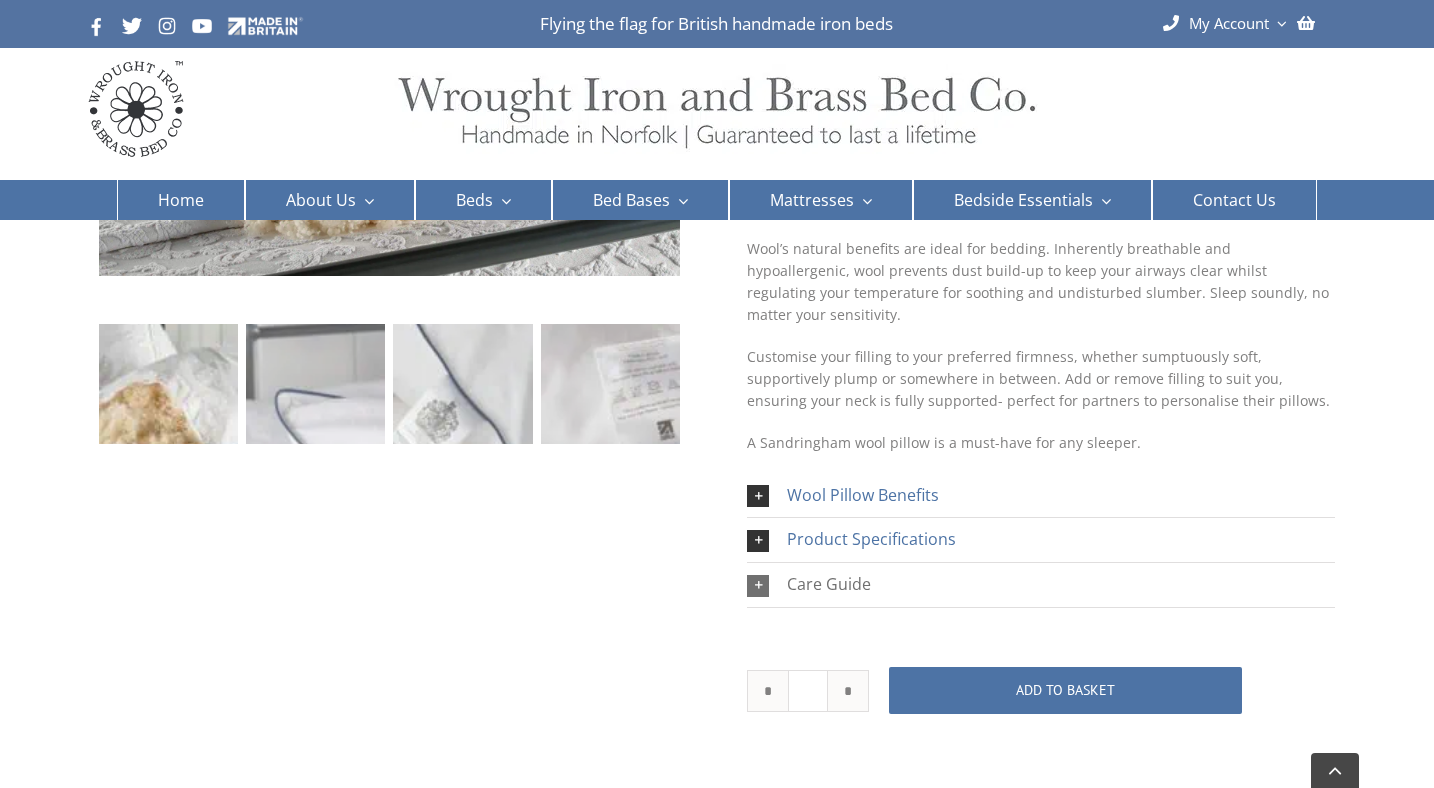 click on "Care Guide" at bounding box center (829, 584) 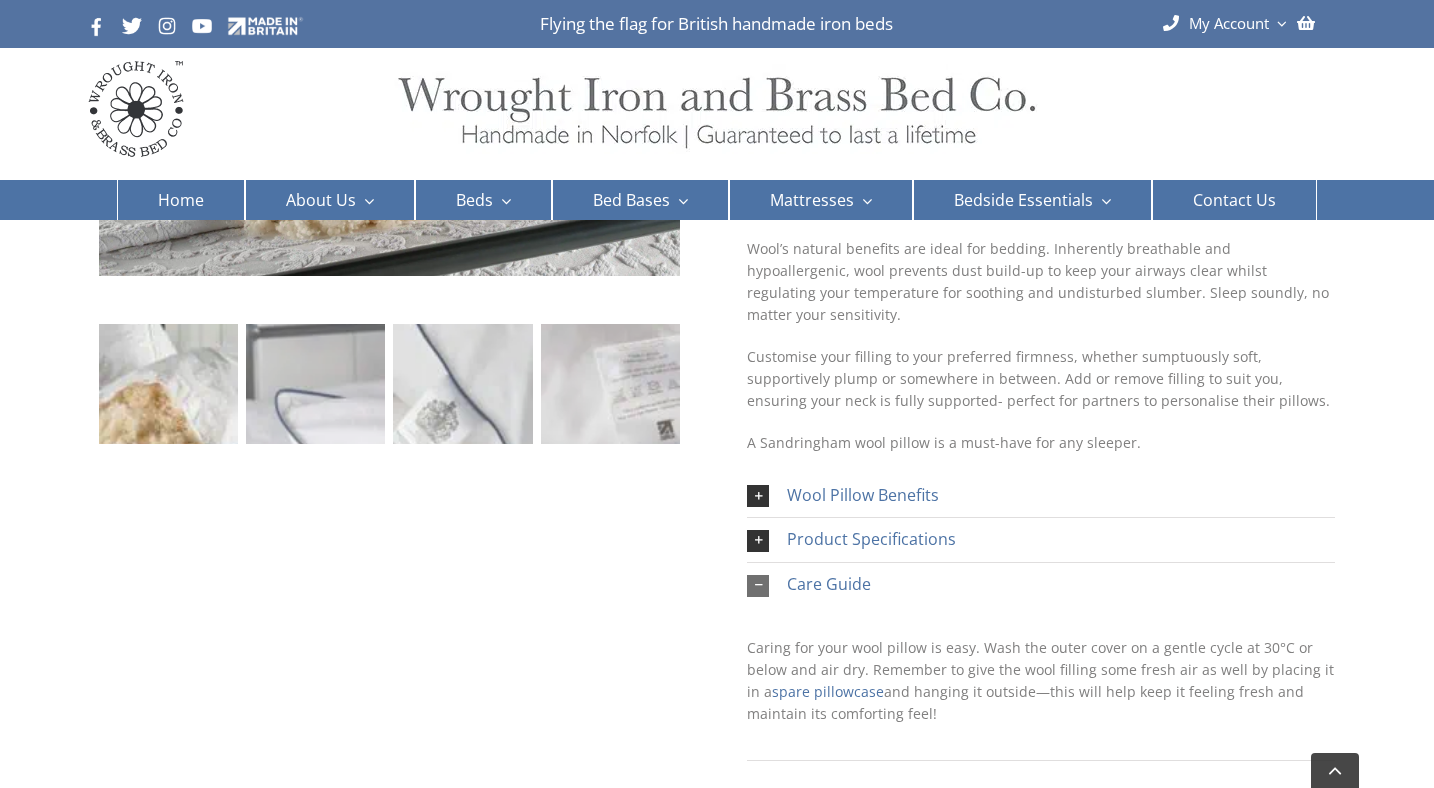 click on "Care Guide" at bounding box center (829, 584) 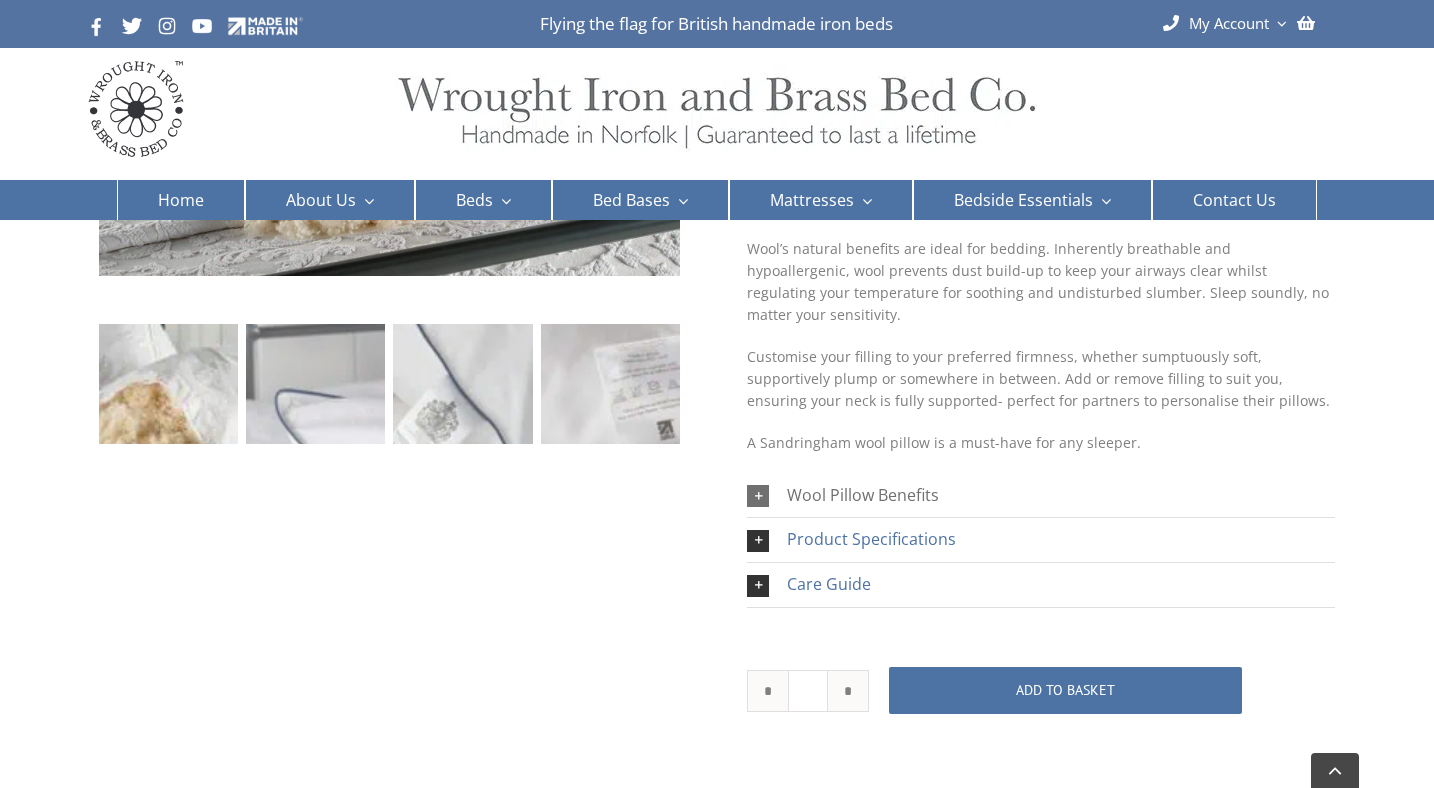 click on "Wool Pillow Benefits" at bounding box center (863, 495) 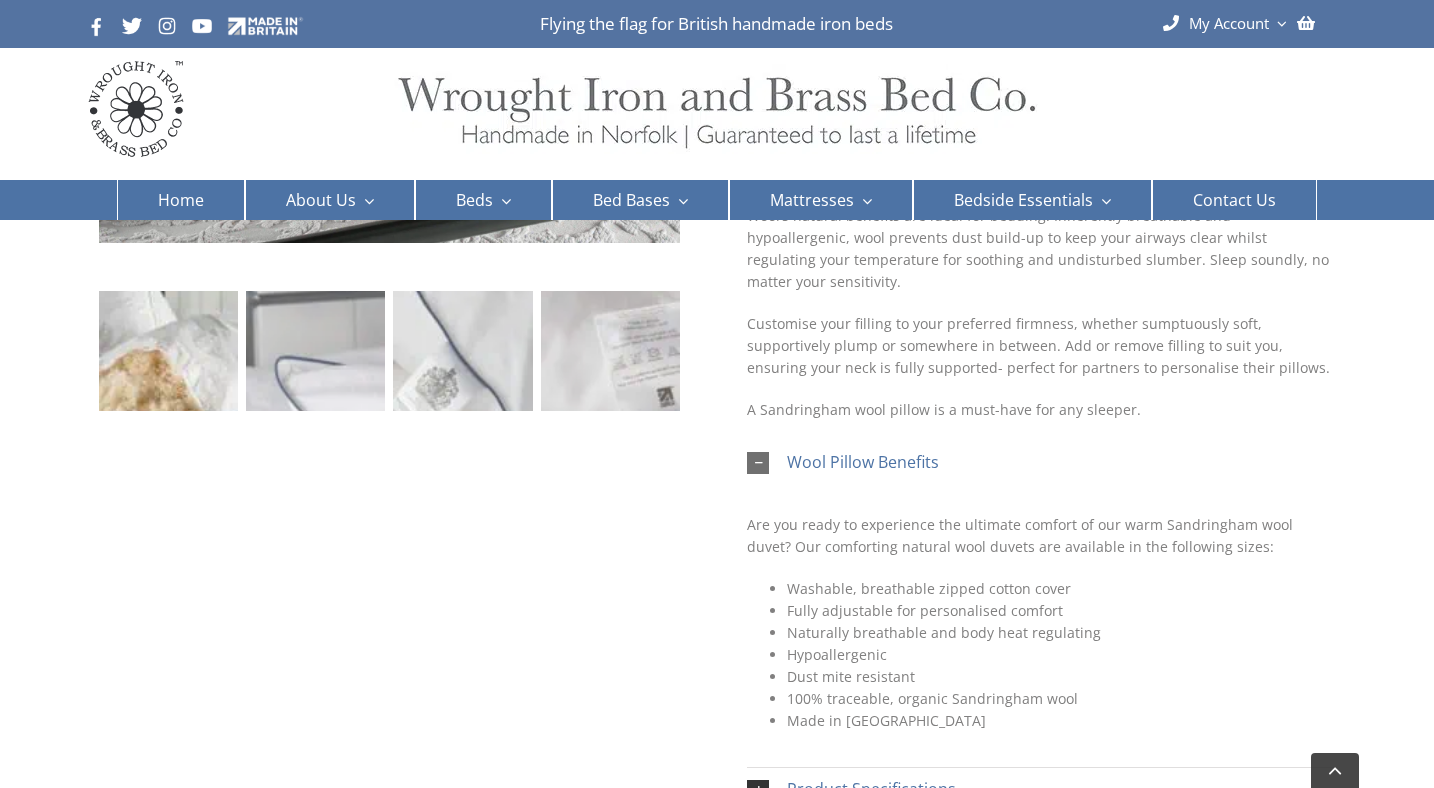 scroll, scrollTop: 335, scrollLeft: 0, axis: vertical 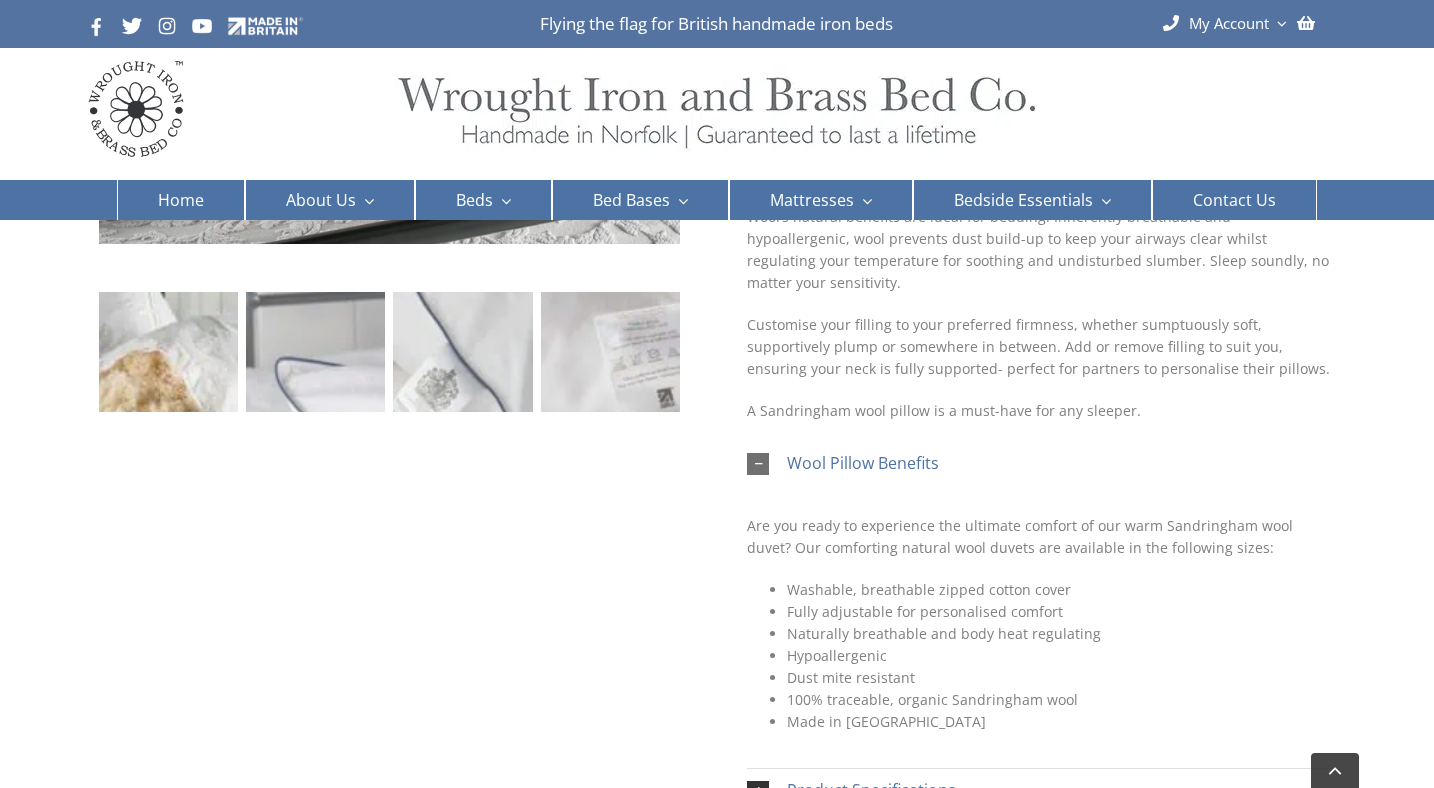 click on "Wool Pillow Benefits" at bounding box center [863, 463] 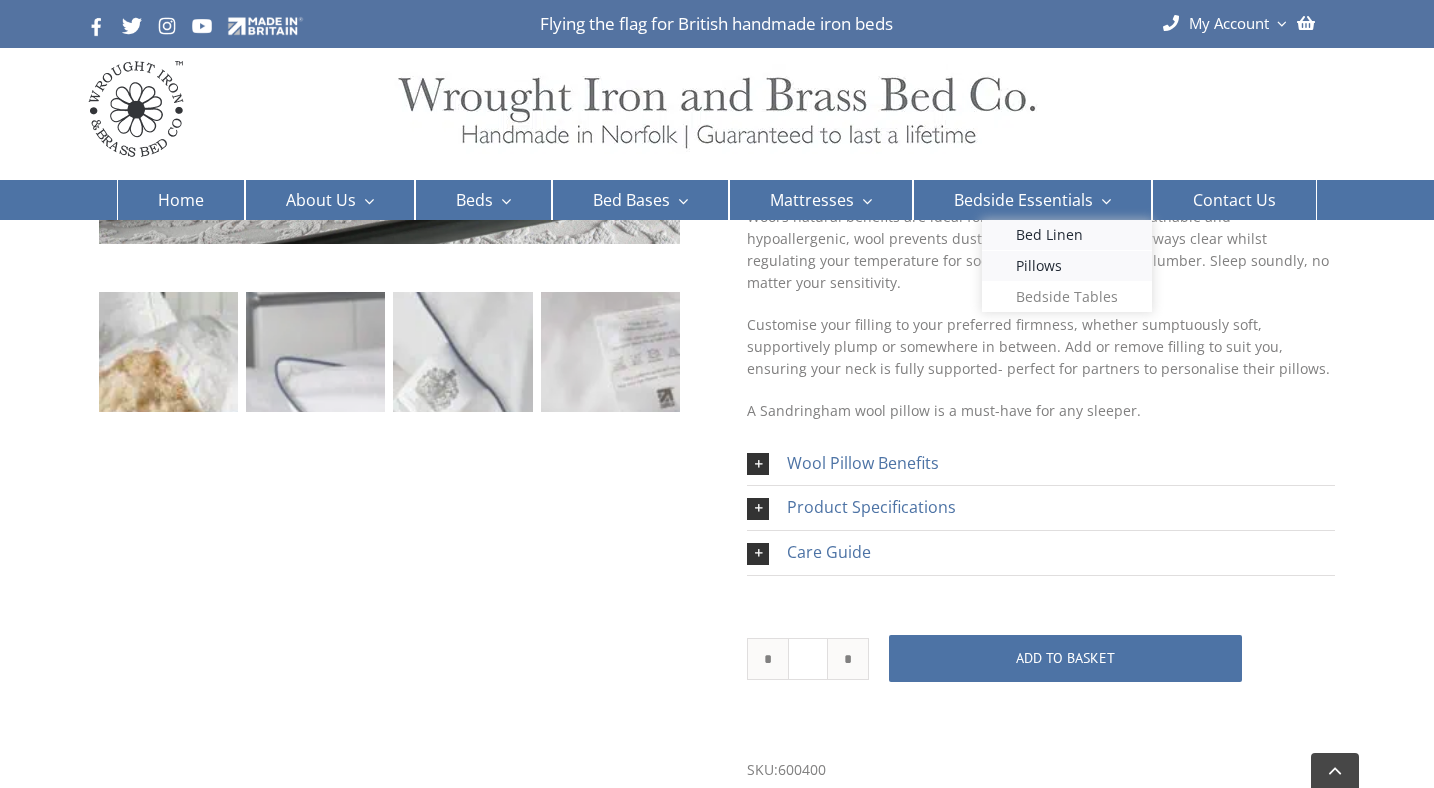 click on "Bed Linen" at bounding box center [1049, 235] 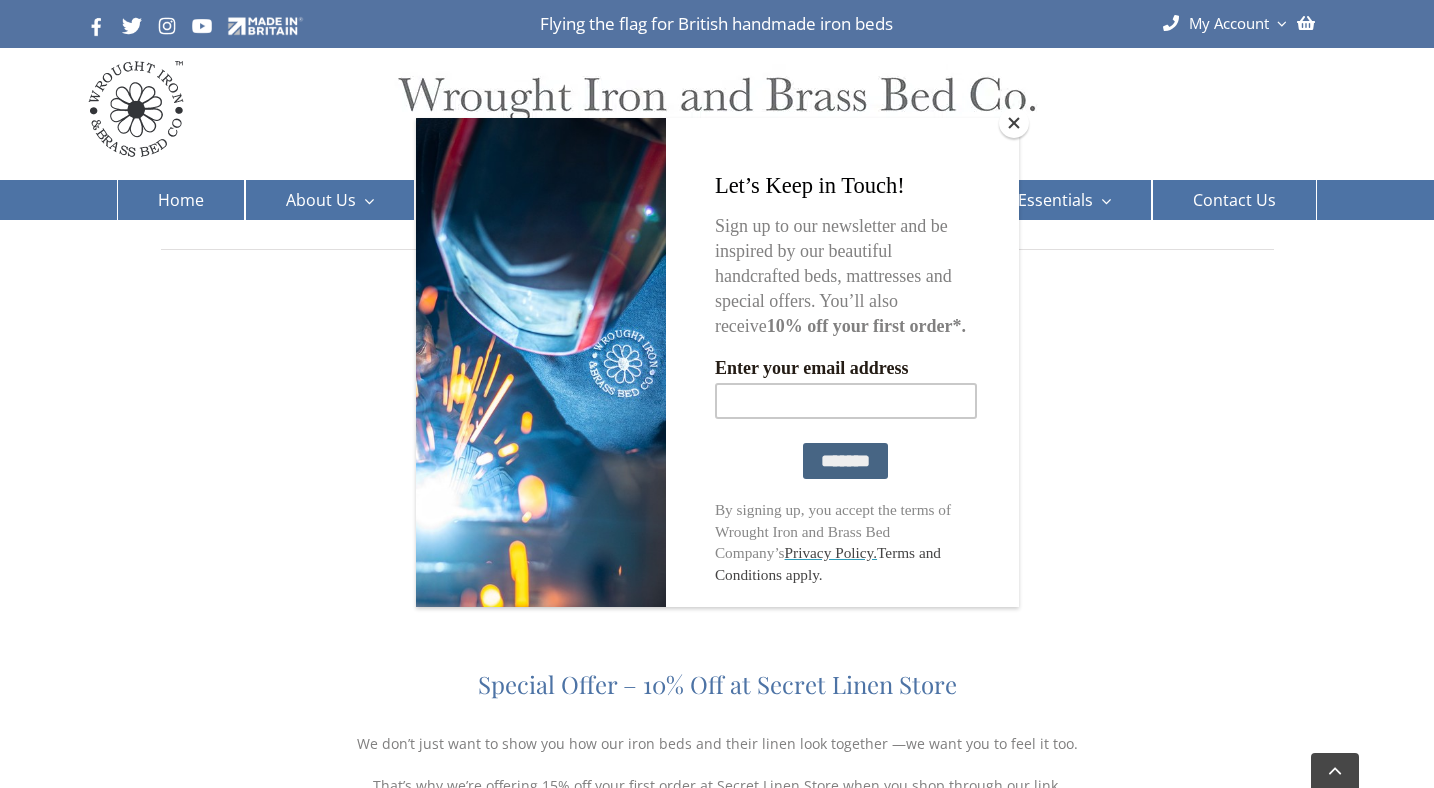 scroll, scrollTop: 922, scrollLeft: 0, axis: vertical 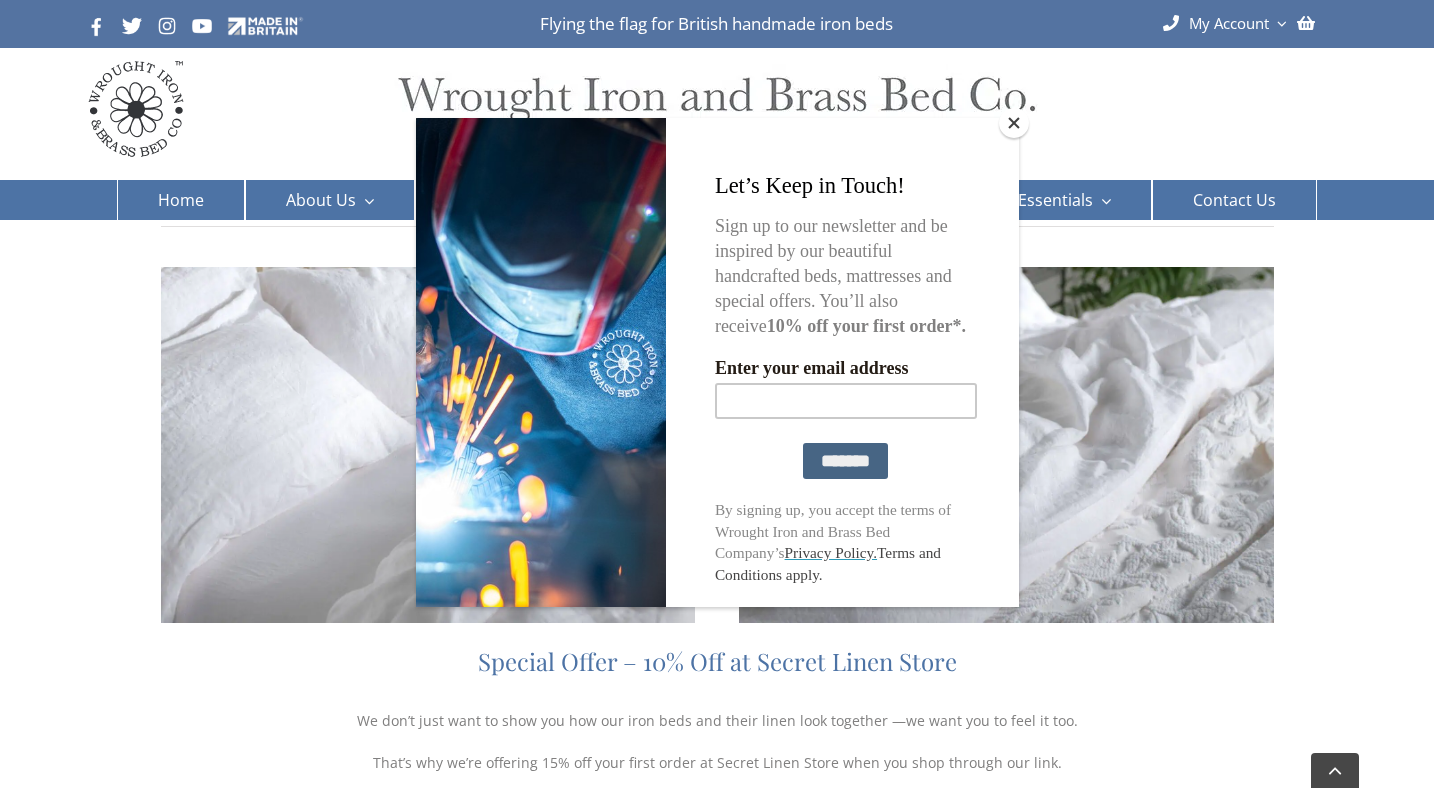 click at bounding box center (1014, 123) 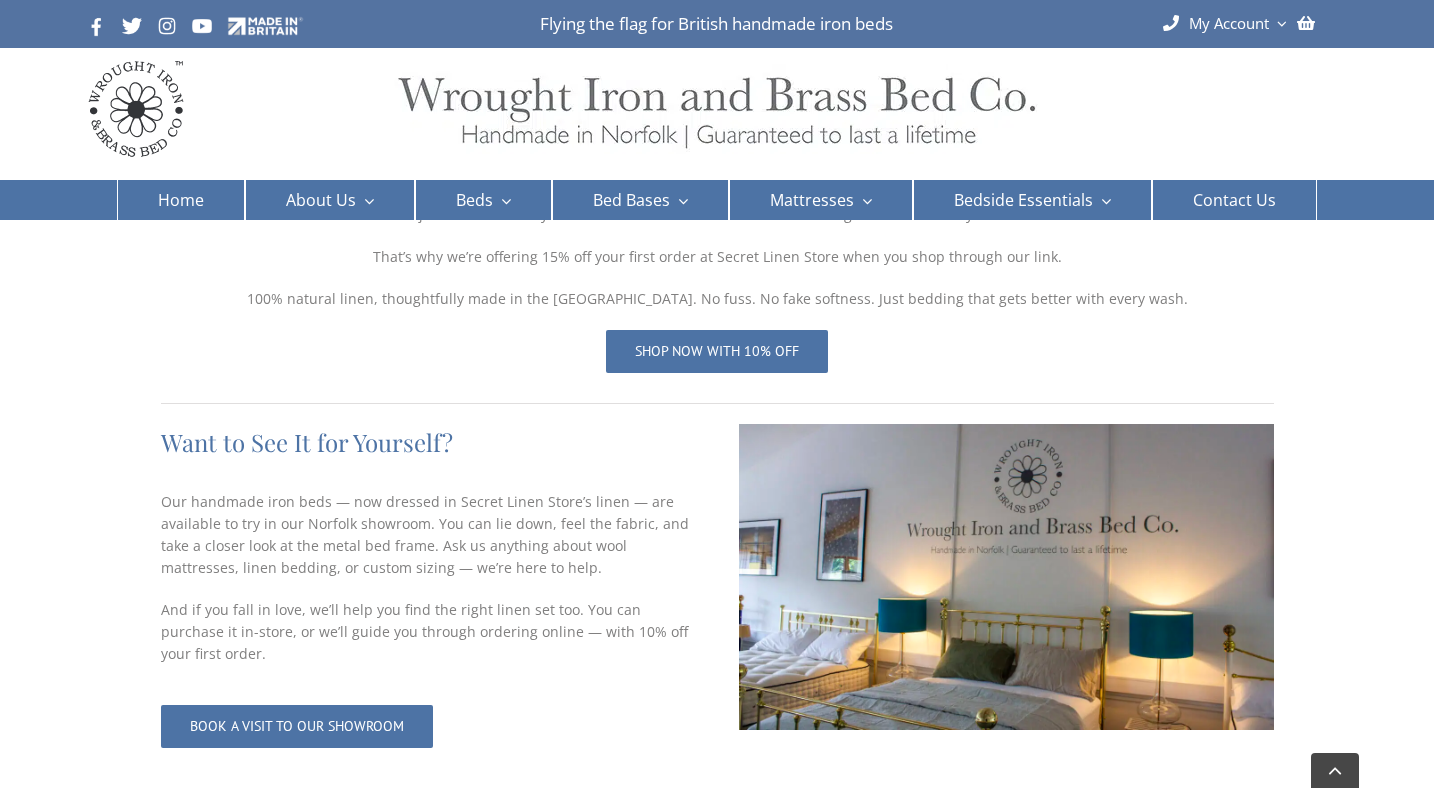 scroll, scrollTop: 1426, scrollLeft: 0, axis: vertical 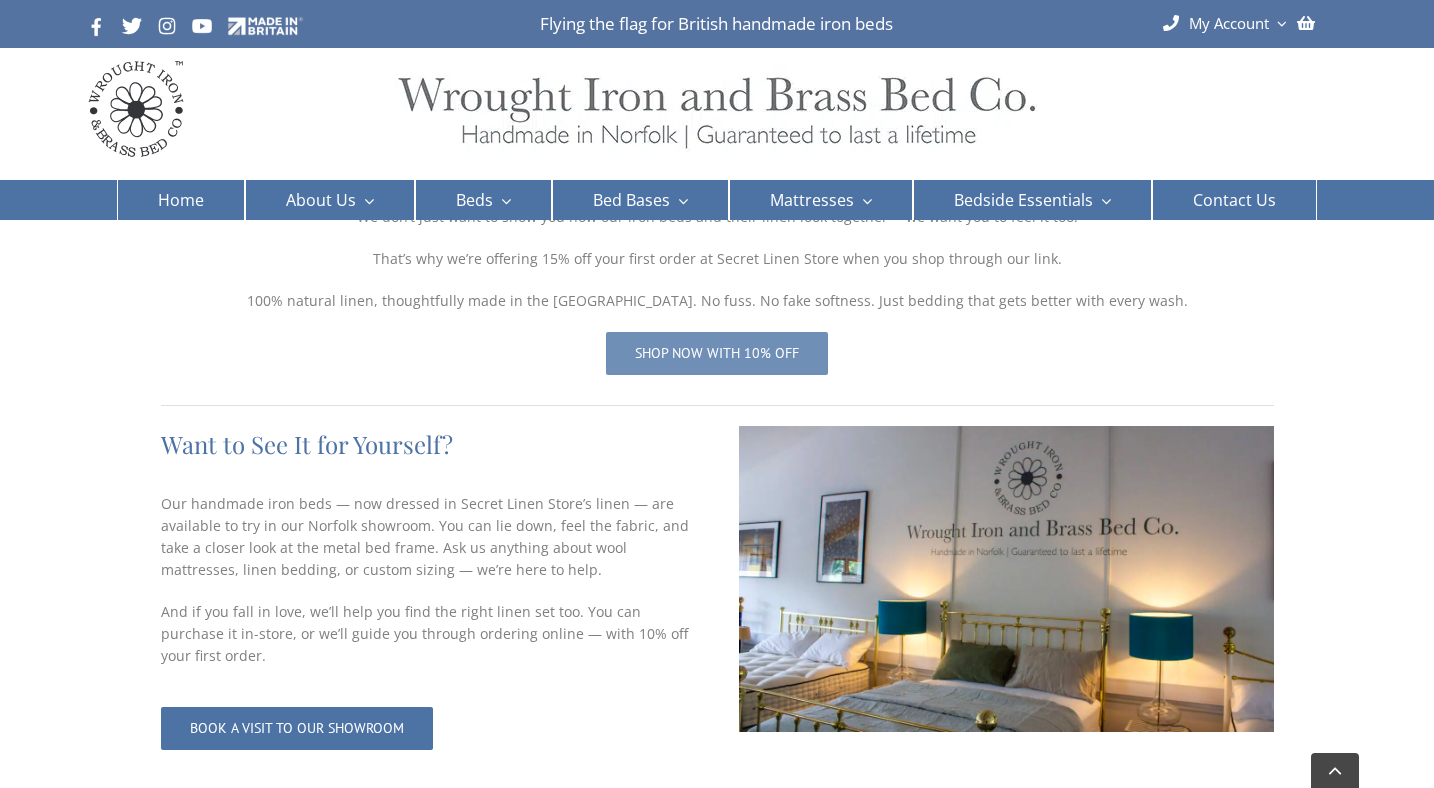 click on "Shop now with 10% off" at bounding box center (717, 353) 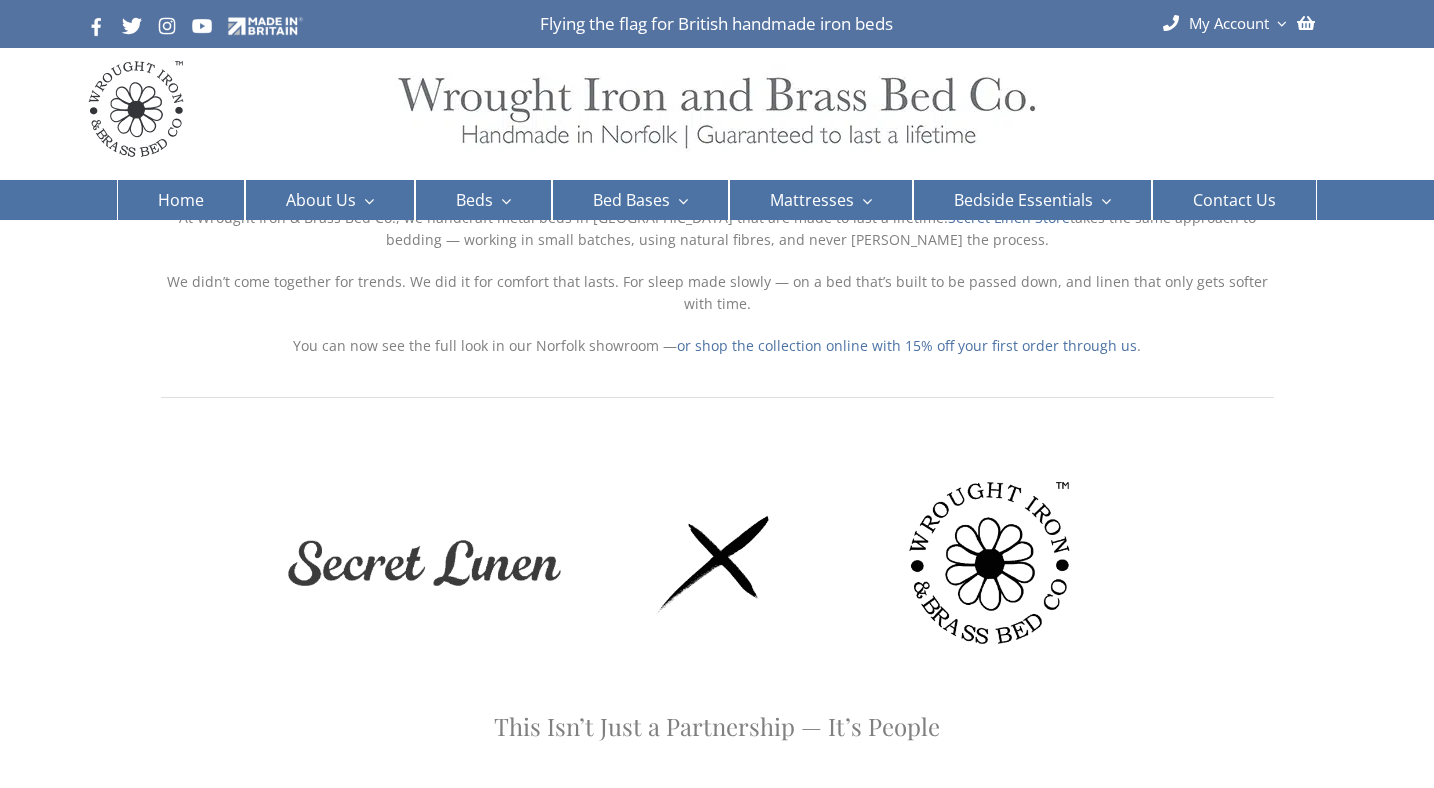scroll, scrollTop: 150, scrollLeft: 0, axis: vertical 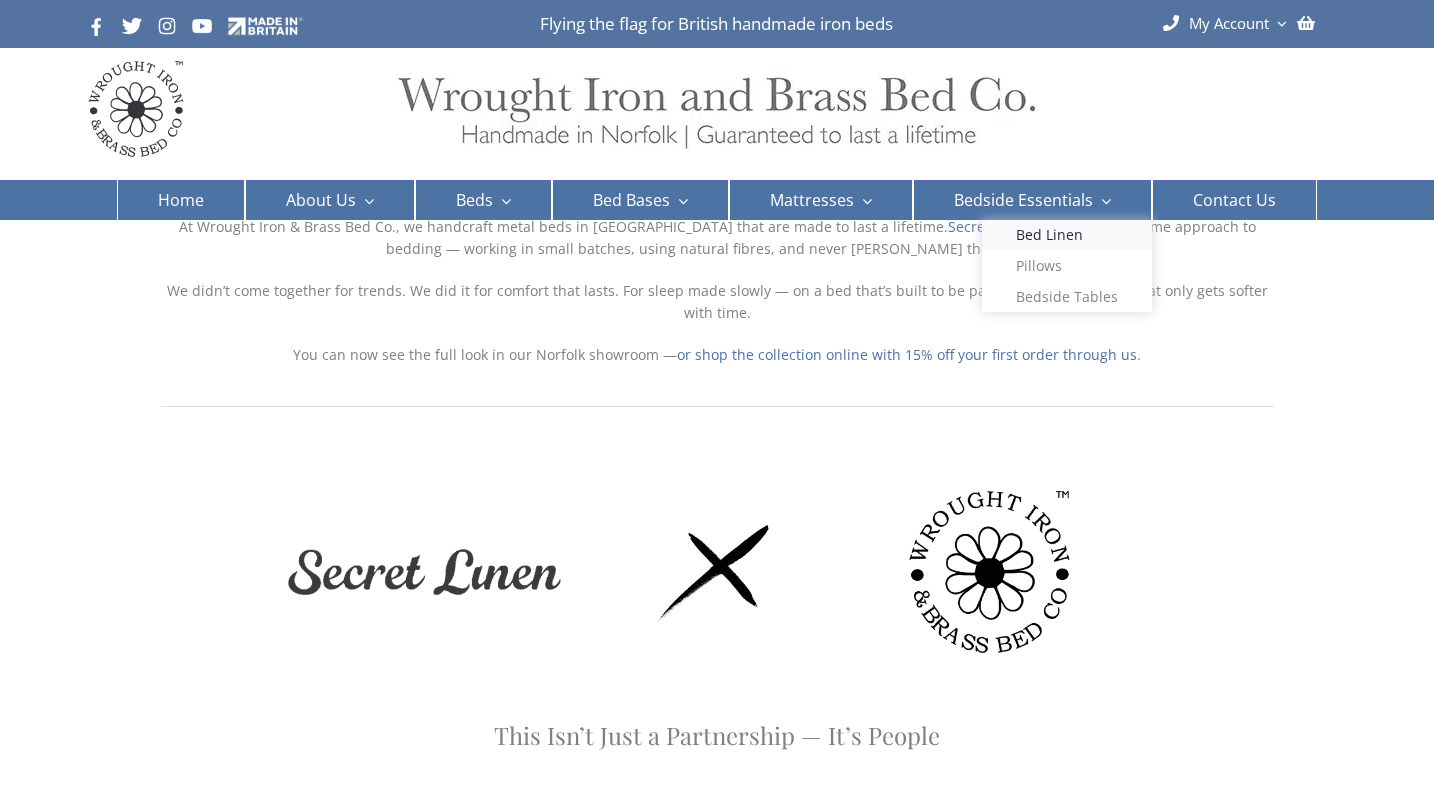 click on "Bed Linen" at bounding box center (1049, 235) 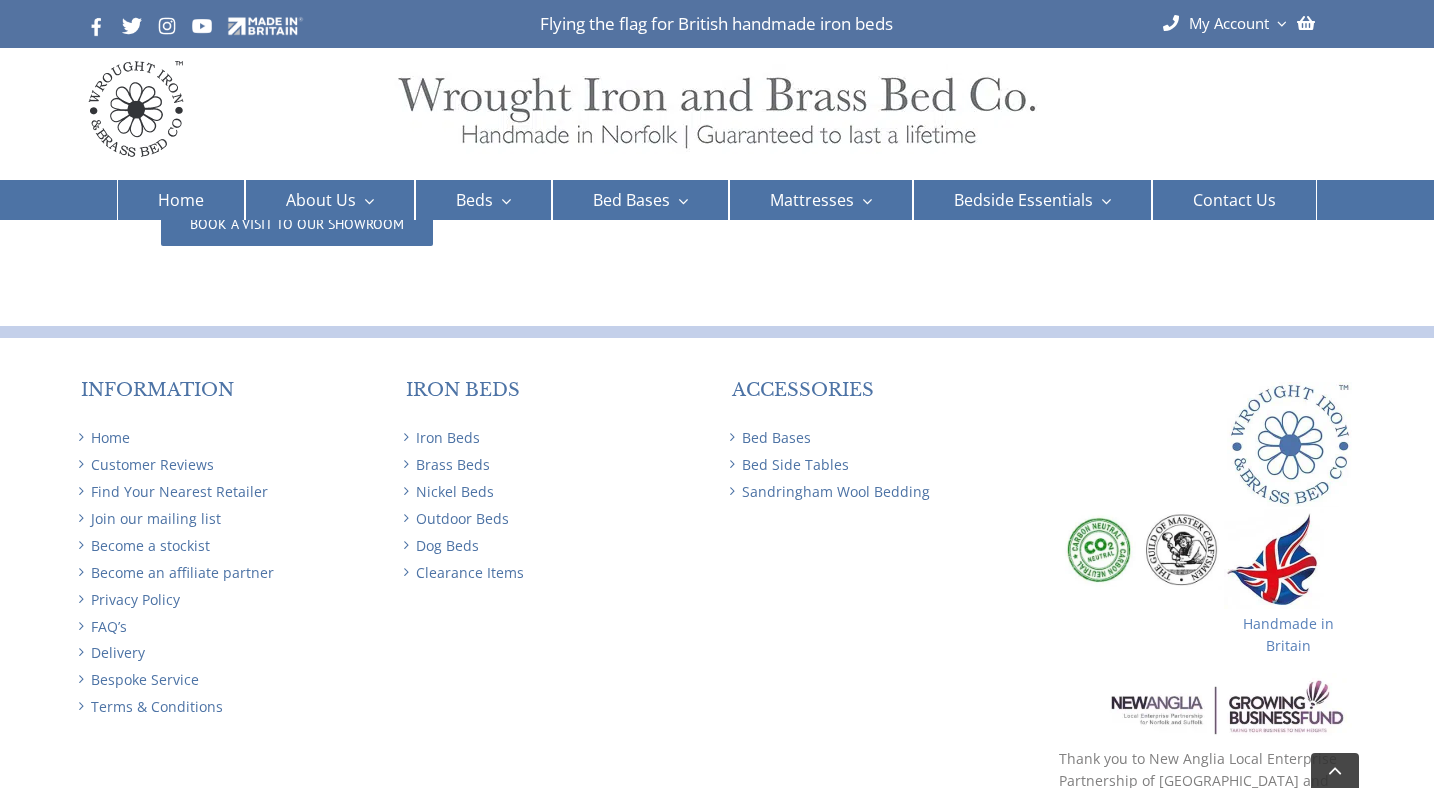 scroll, scrollTop: 1955, scrollLeft: 0, axis: vertical 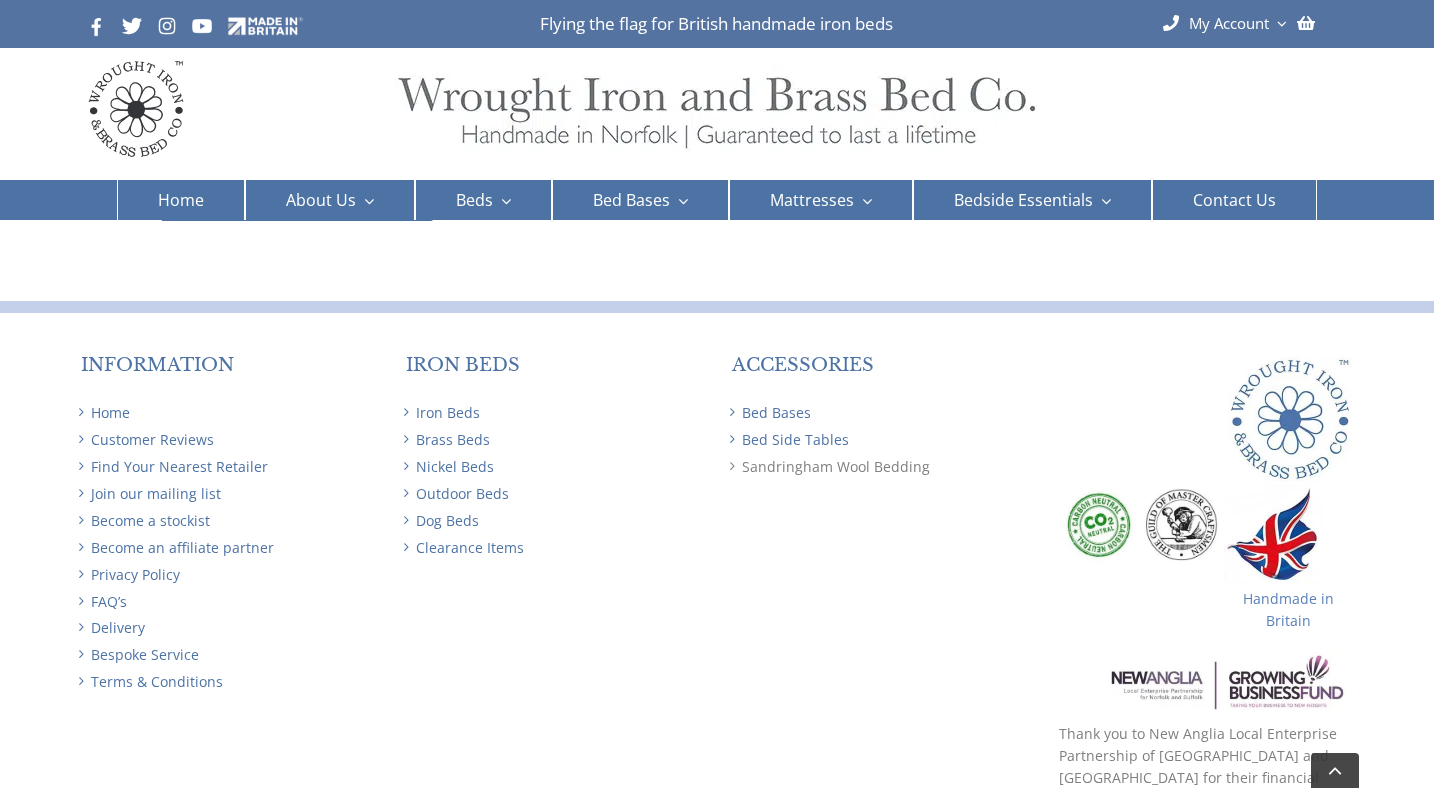 click on "Sandringham Wool Bedding" at bounding box center (880, 467) 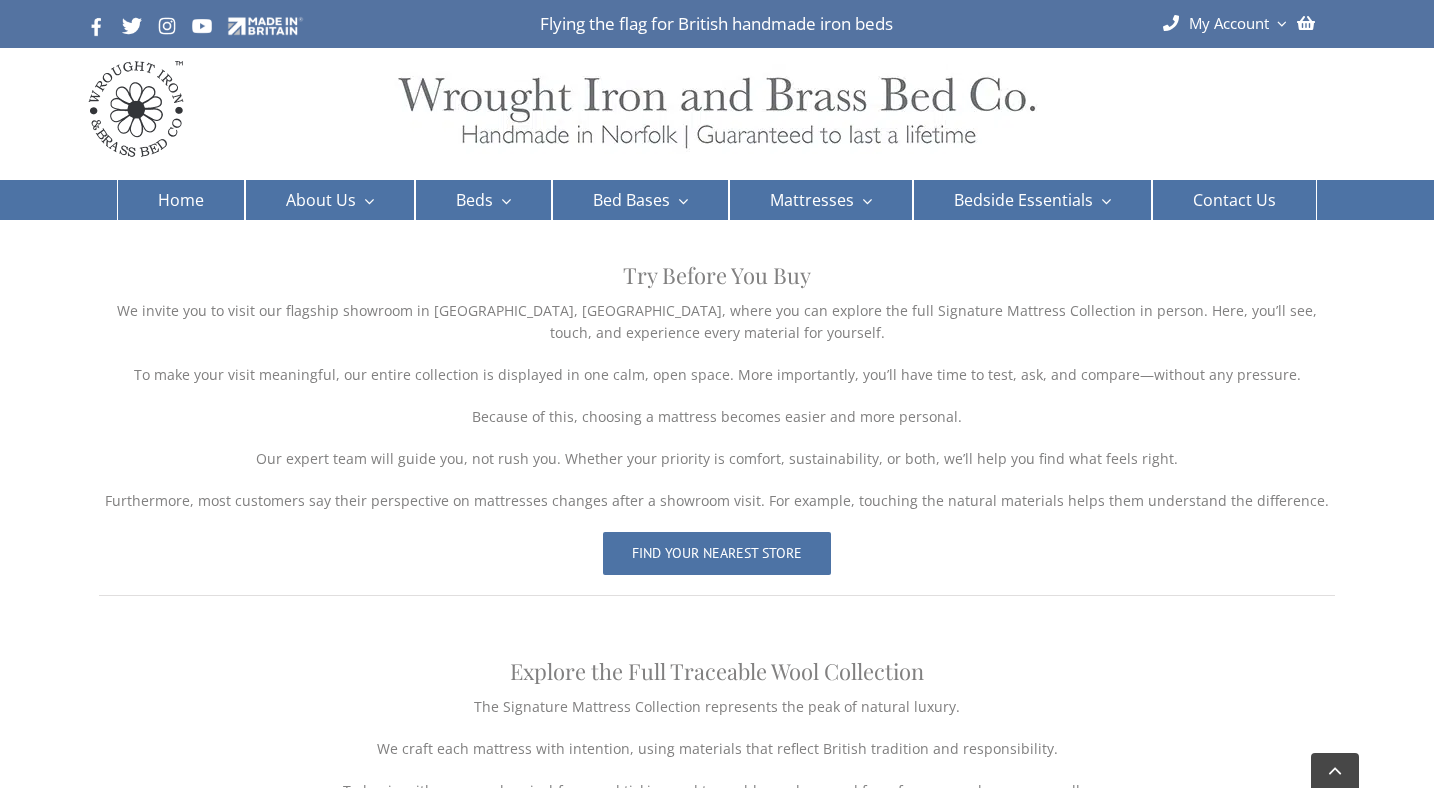 scroll, scrollTop: 0, scrollLeft: 0, axis: both 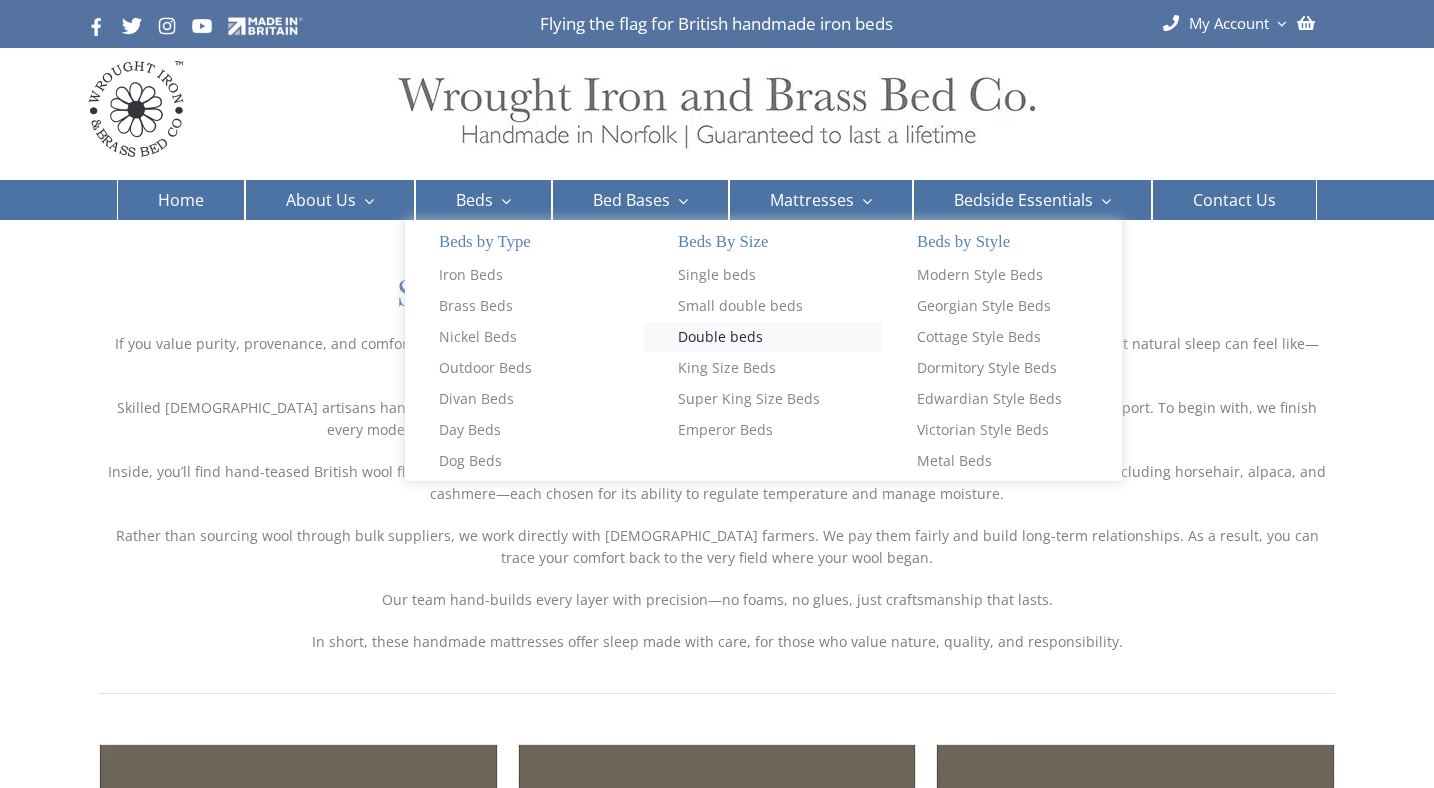 click on "Double beds" at bounding box center [720, 337] 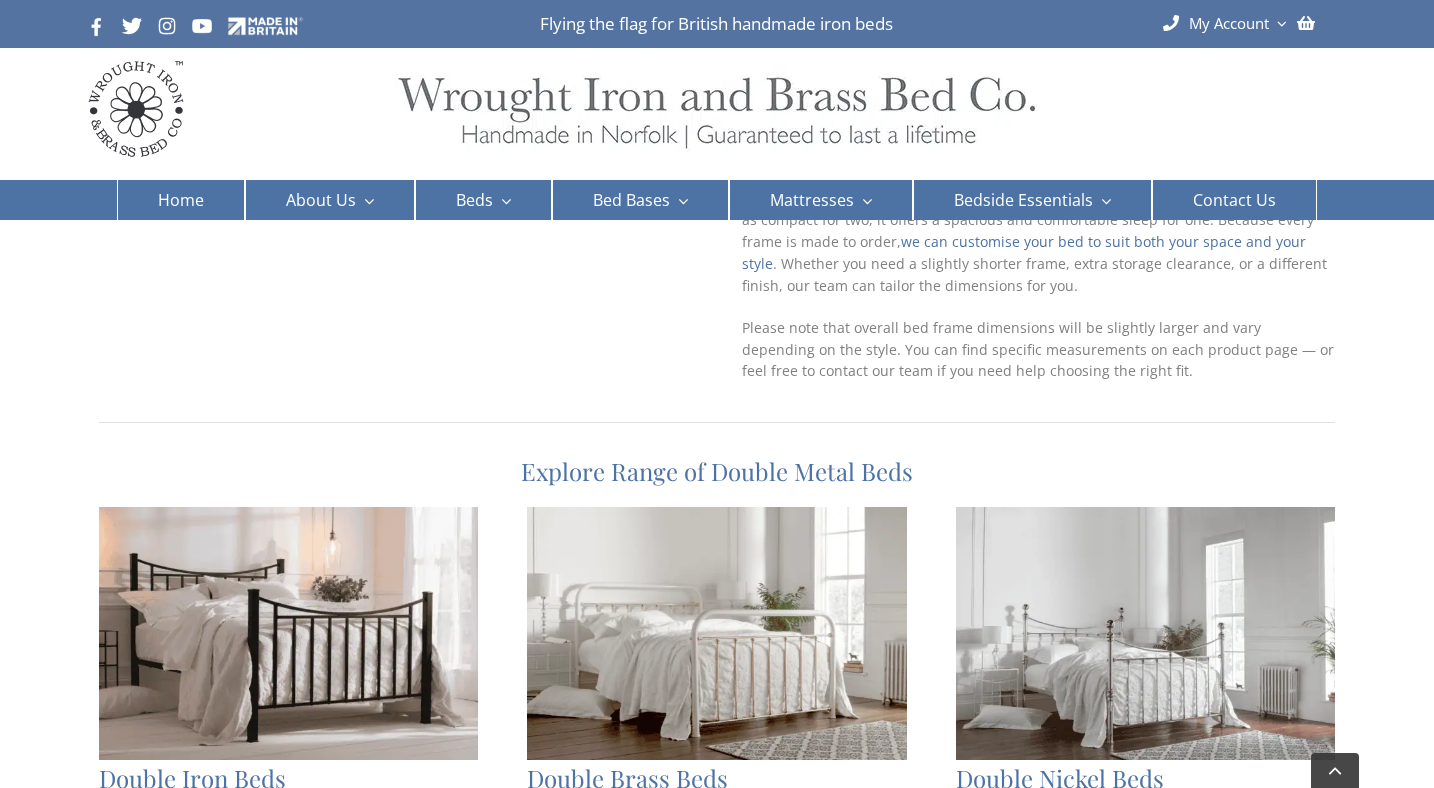 scroll, scrollTop: 444, scrollLeft: 0, axis: vertical 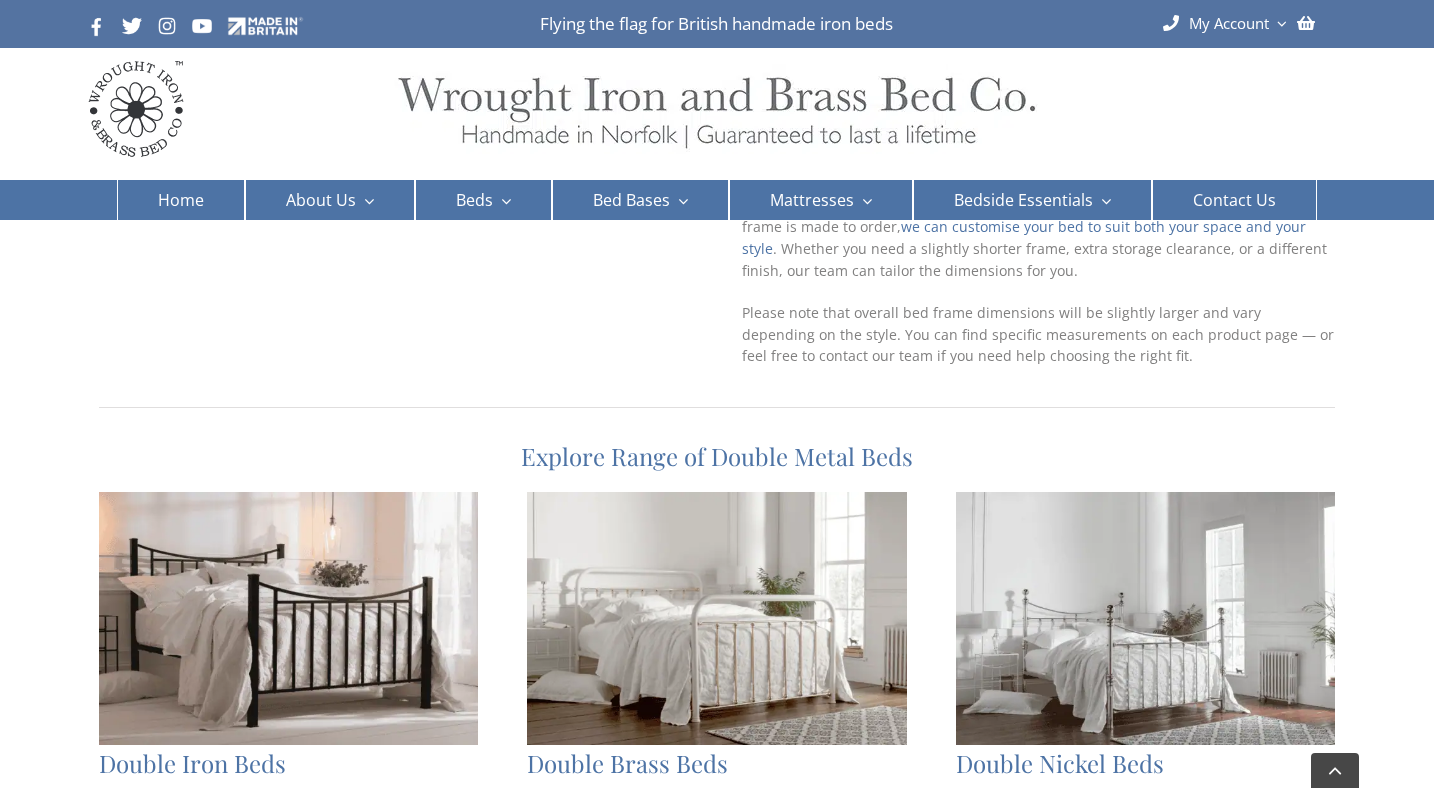 click at bounding box center (288, 618) 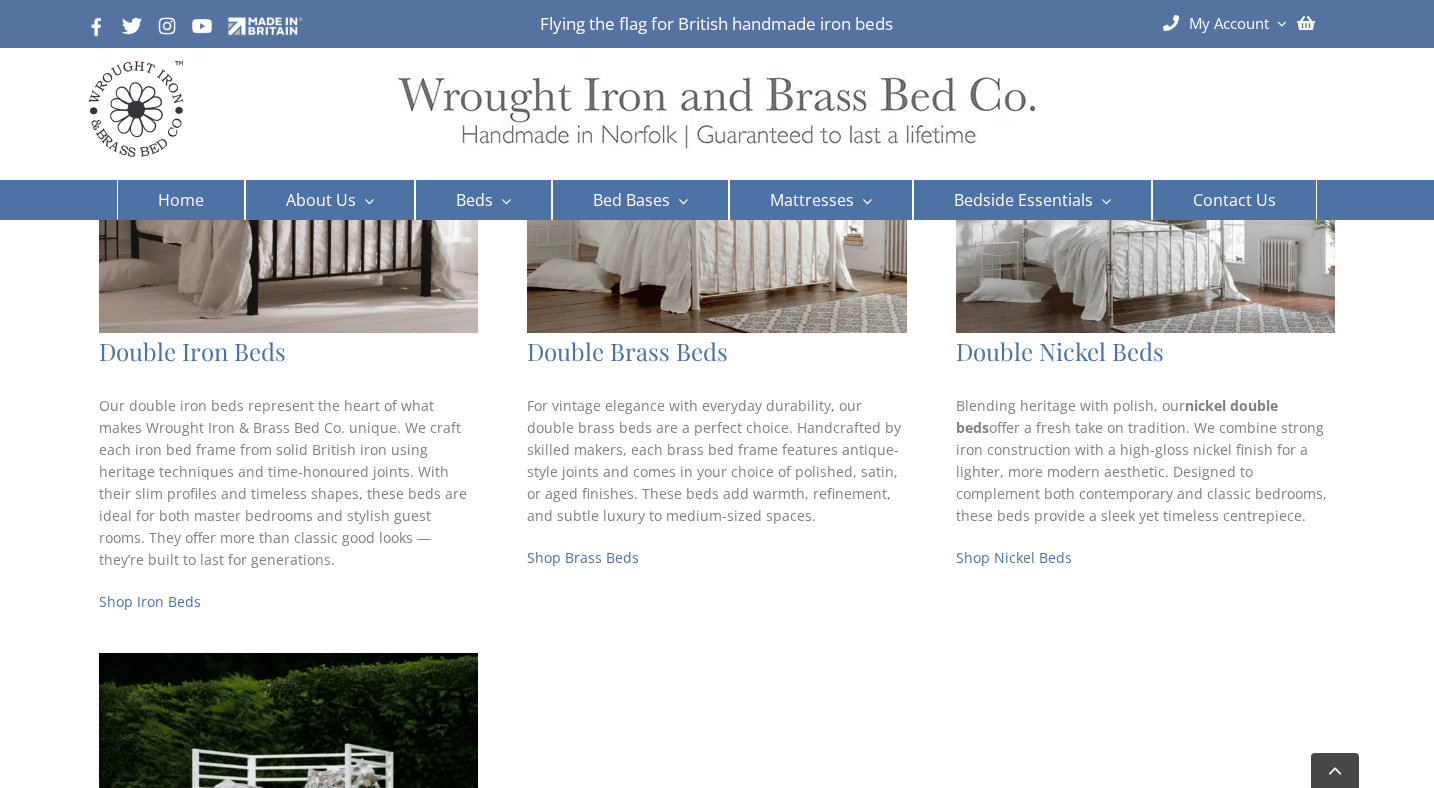 scroll, scrollTop: 867, scrollLeft: 0, axis: vertical 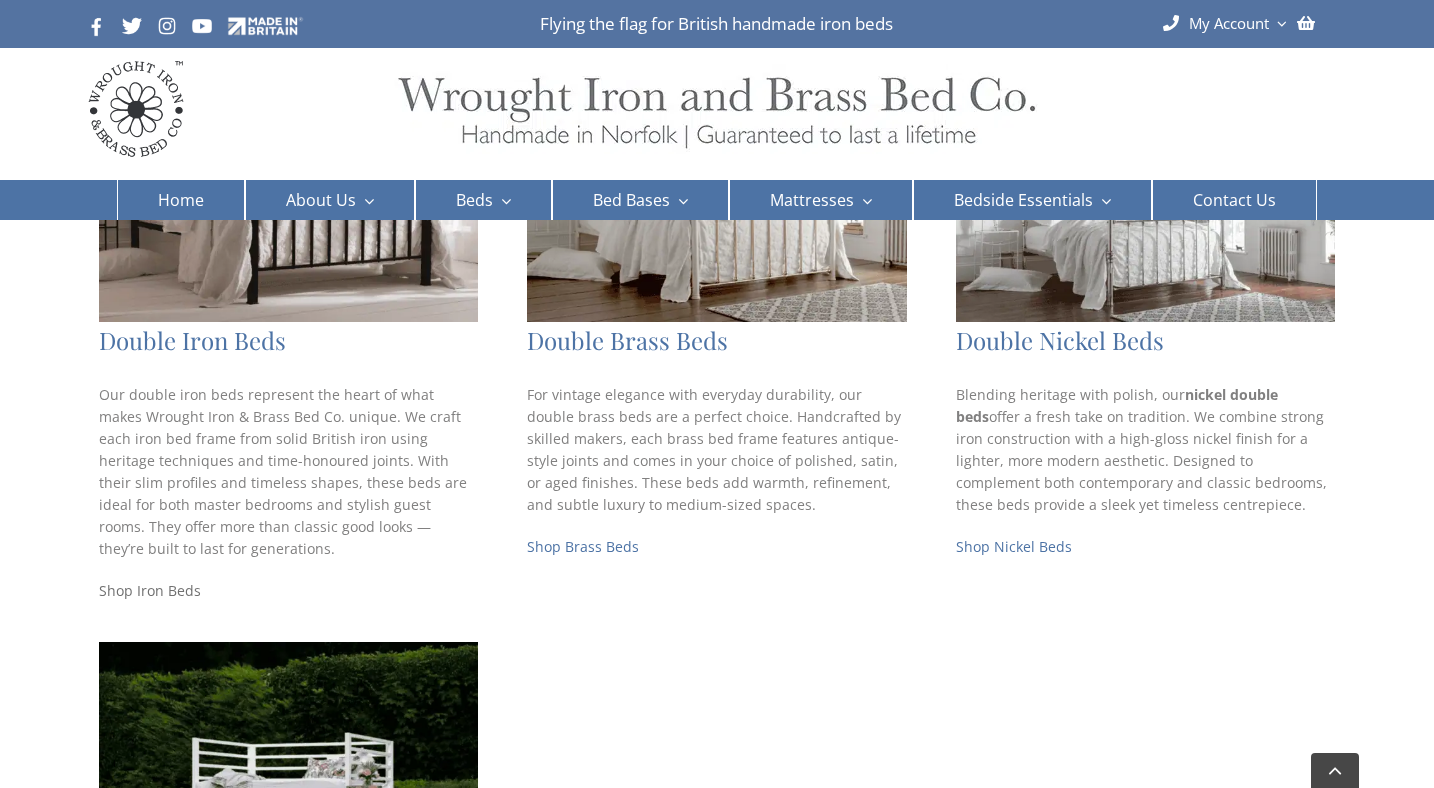 click on "Shop Iron Beds" at bounding box center (150, 590) 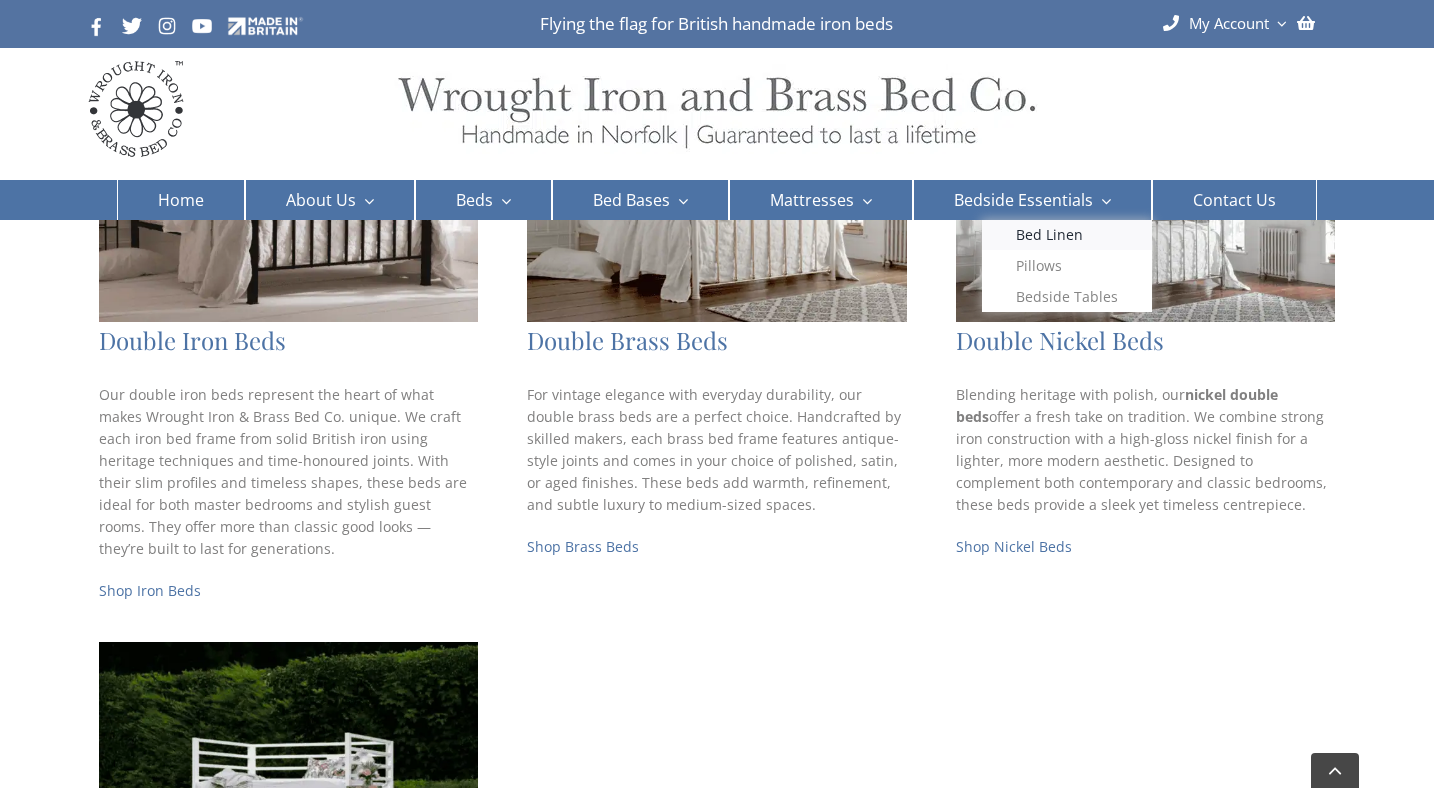 click on "Bed Linen" at bounding box center (1049, 235) 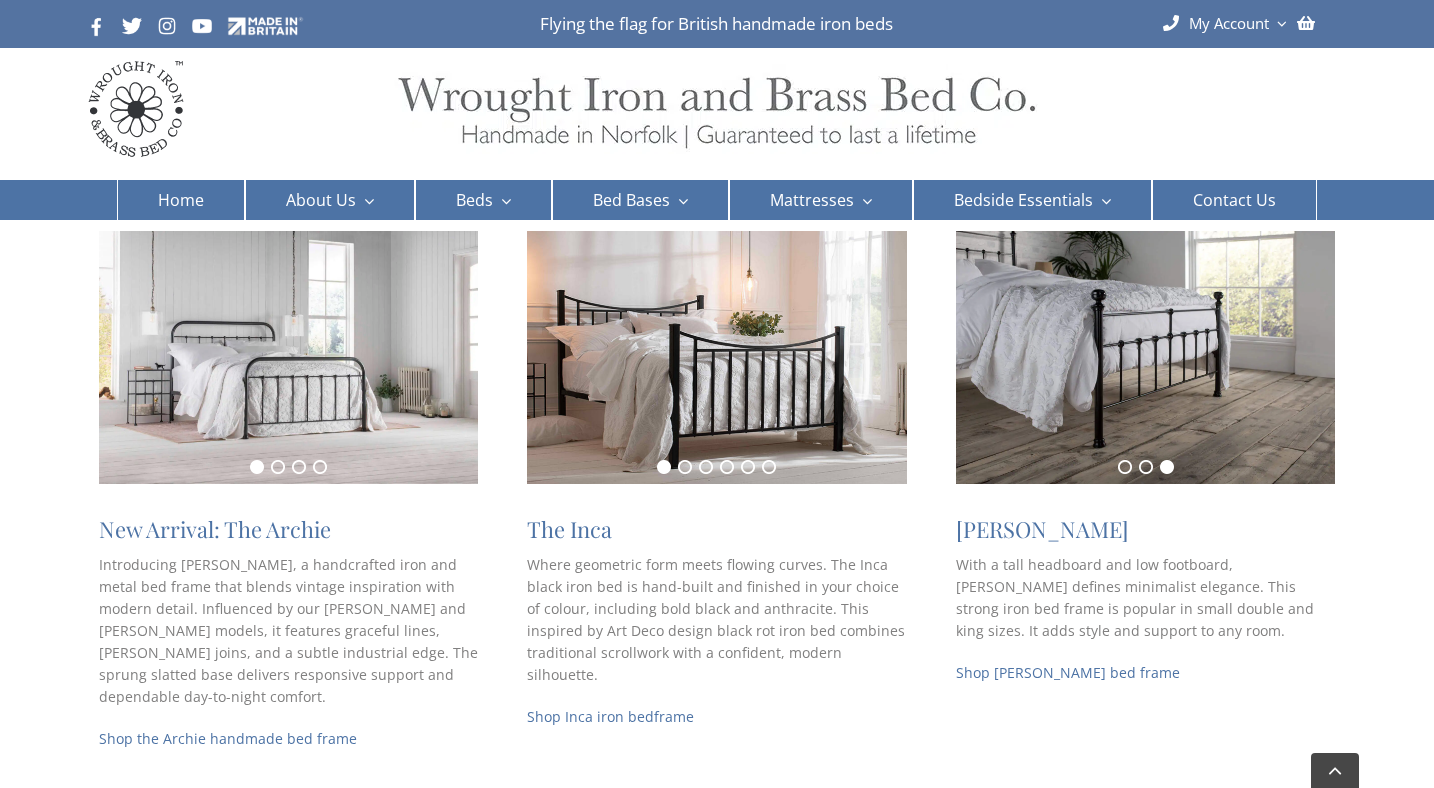 scroll, scrollTop: 345, scrollLeft: 0, axis: vertical 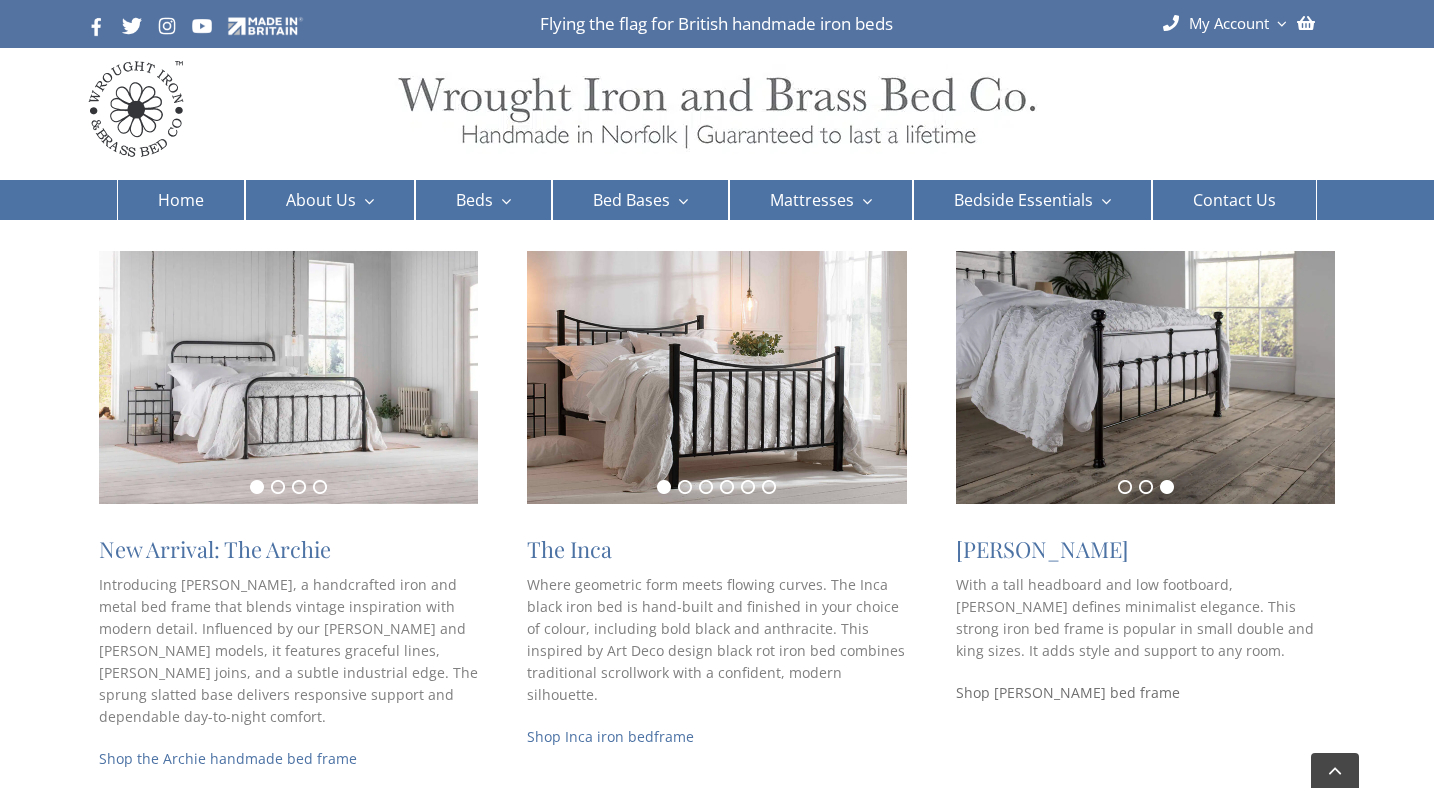 click on "Shop [PERSON_NAME] bed frame" at bounding box center (1068, 692) 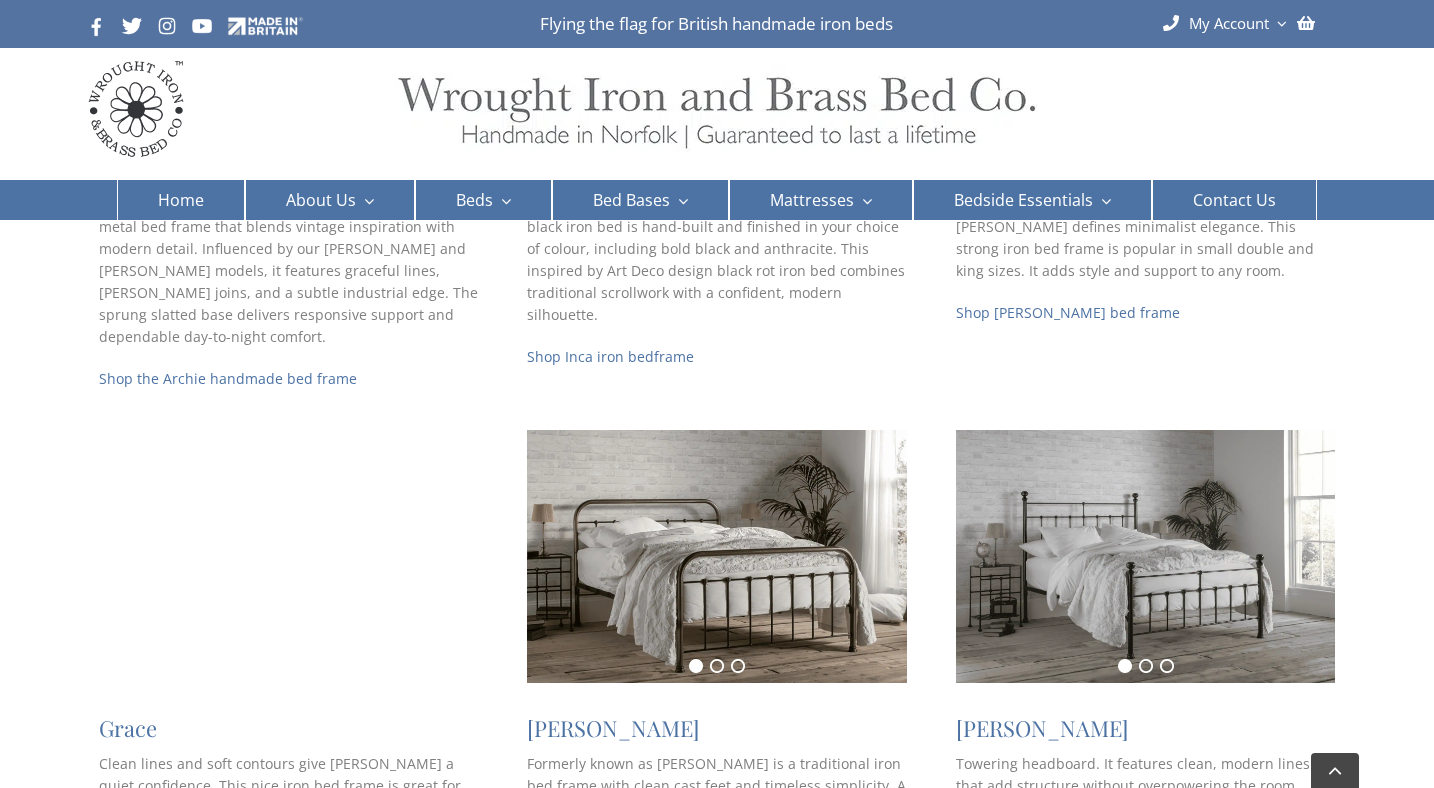 scroll, scrollTop: 940, scrollLeft: 0, axis: vertical 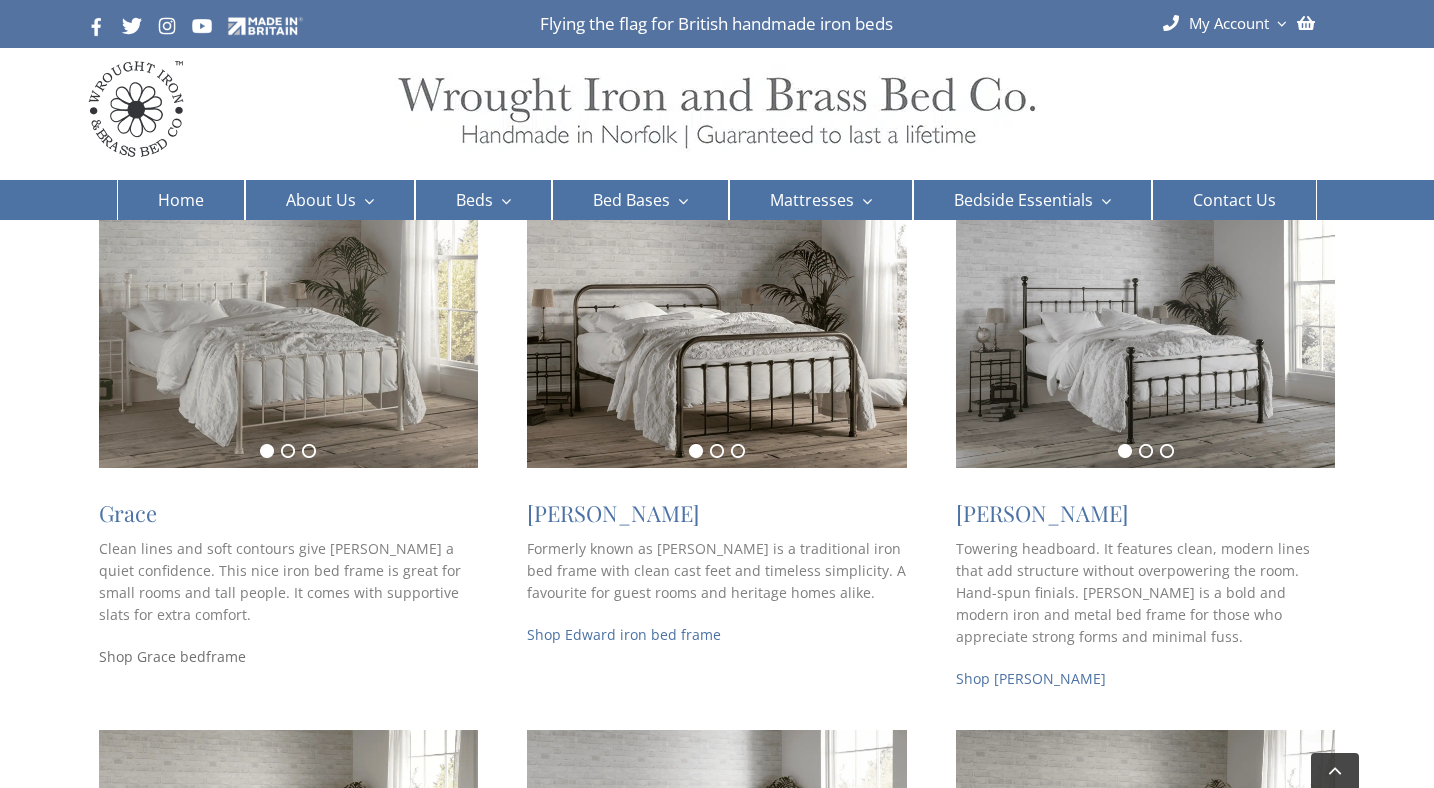 click on "Shop Grace bed" at bounding box center [152, 656] 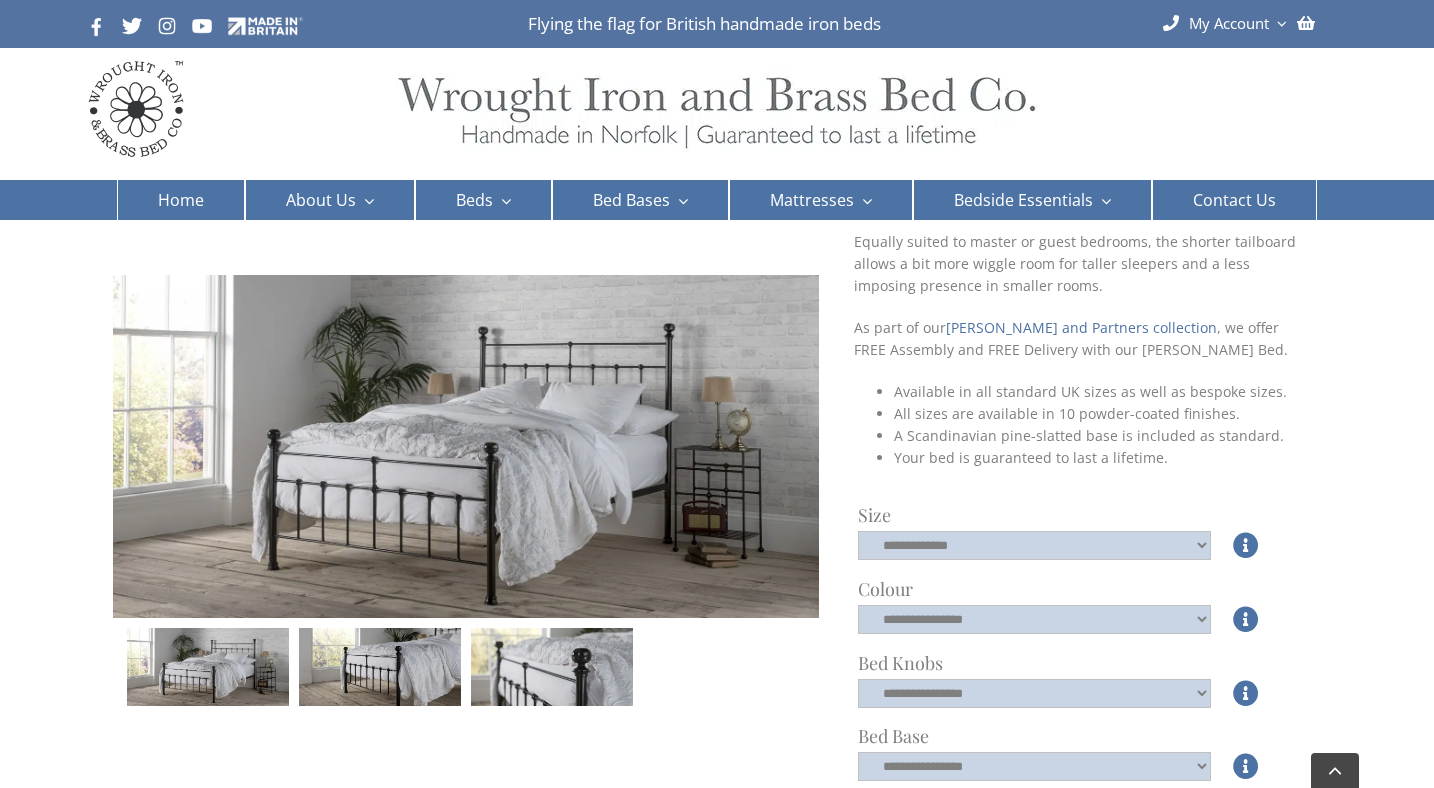 scroll, scrollTop: 0, scrollLeft: 0, axis: both 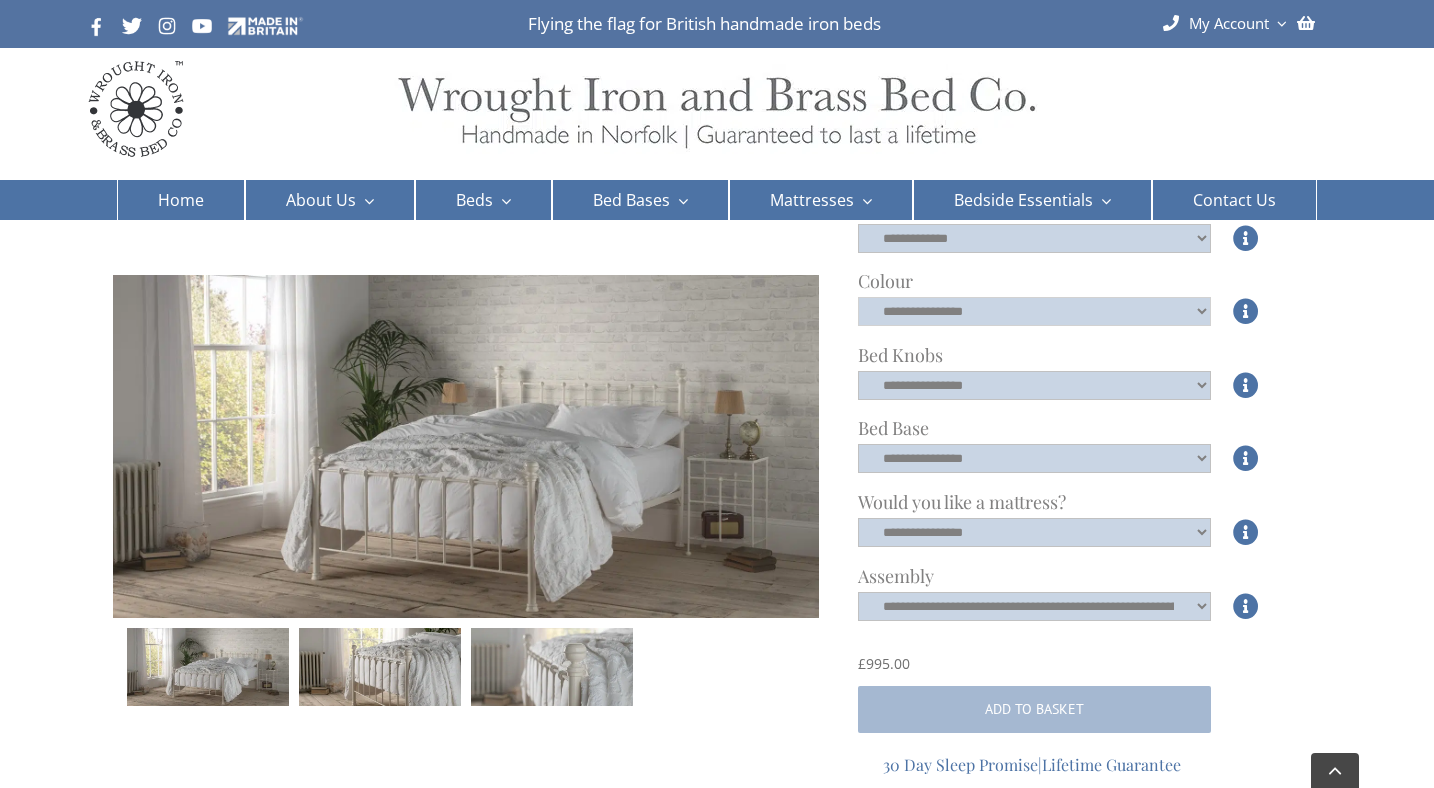click on "**********" 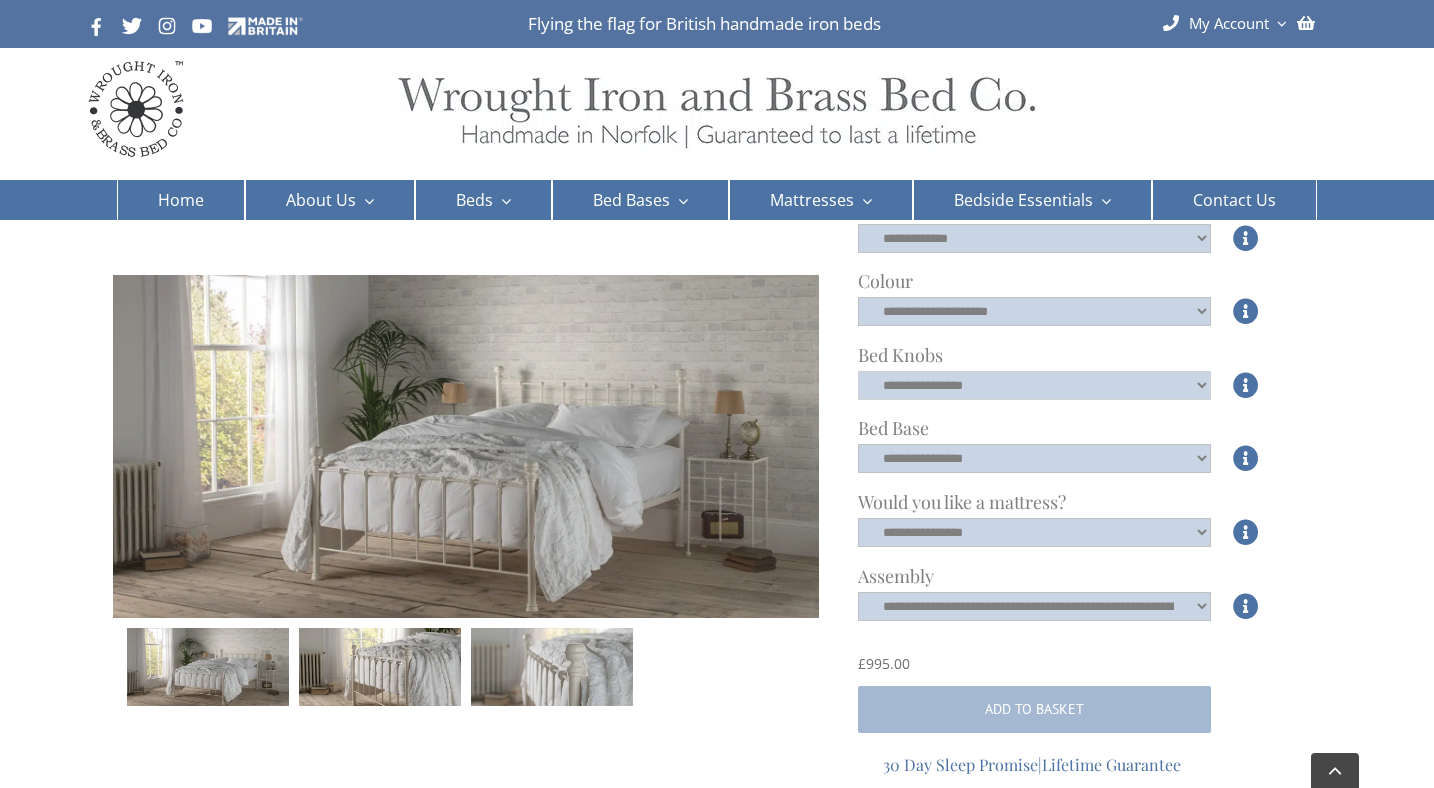 click on "**********" 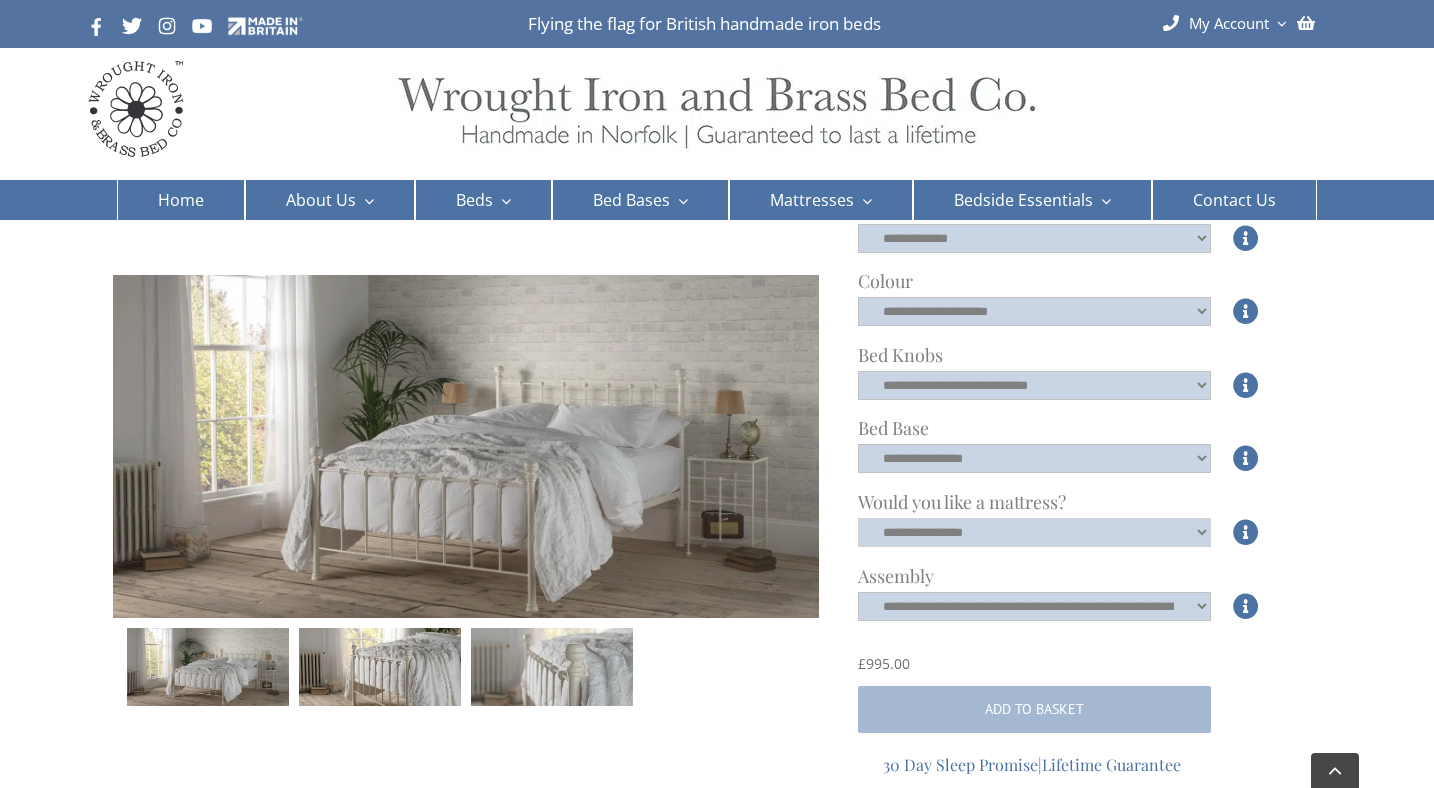 click on "**********" at bounding box center (1034, 532) 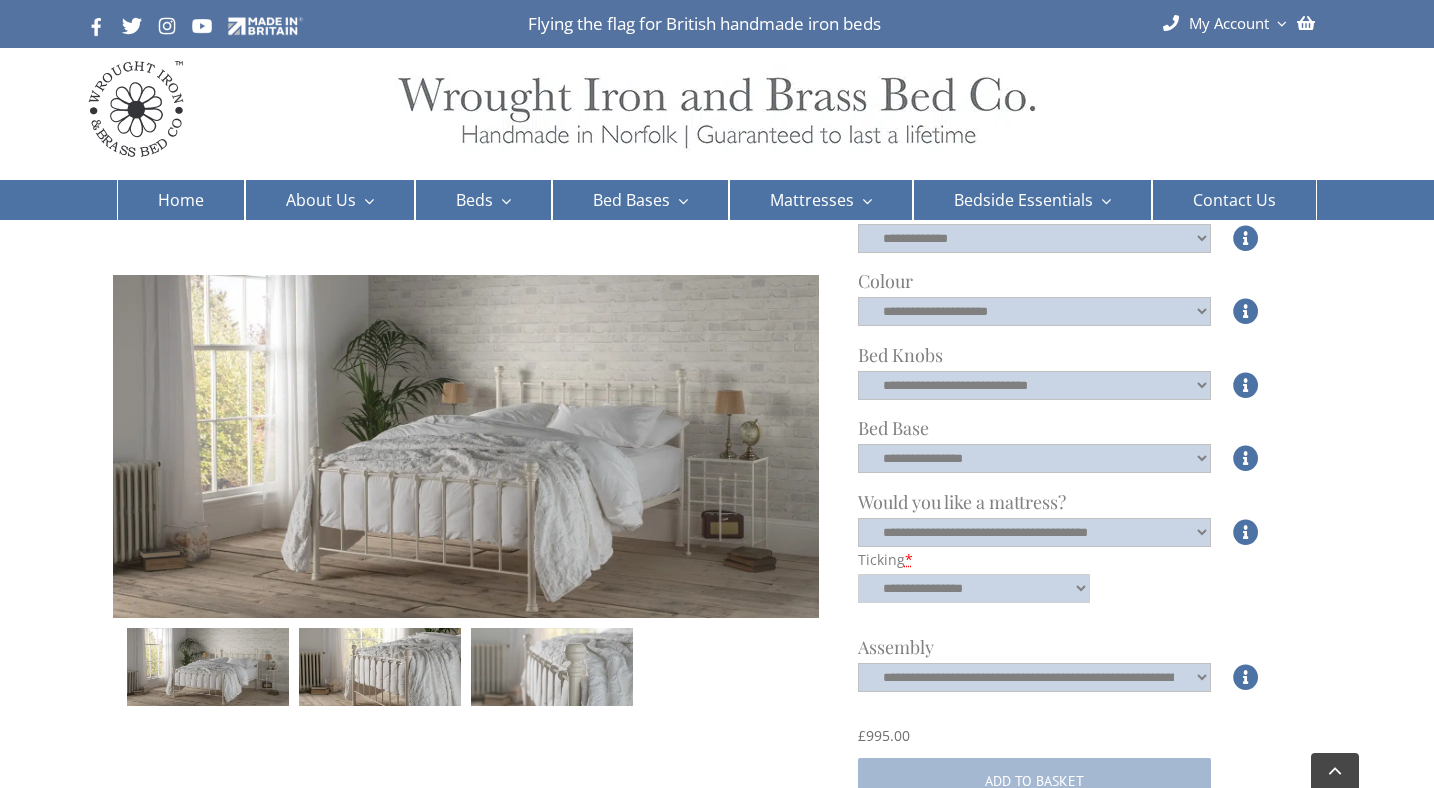 click on "**********" at bounding box center (974, 588) 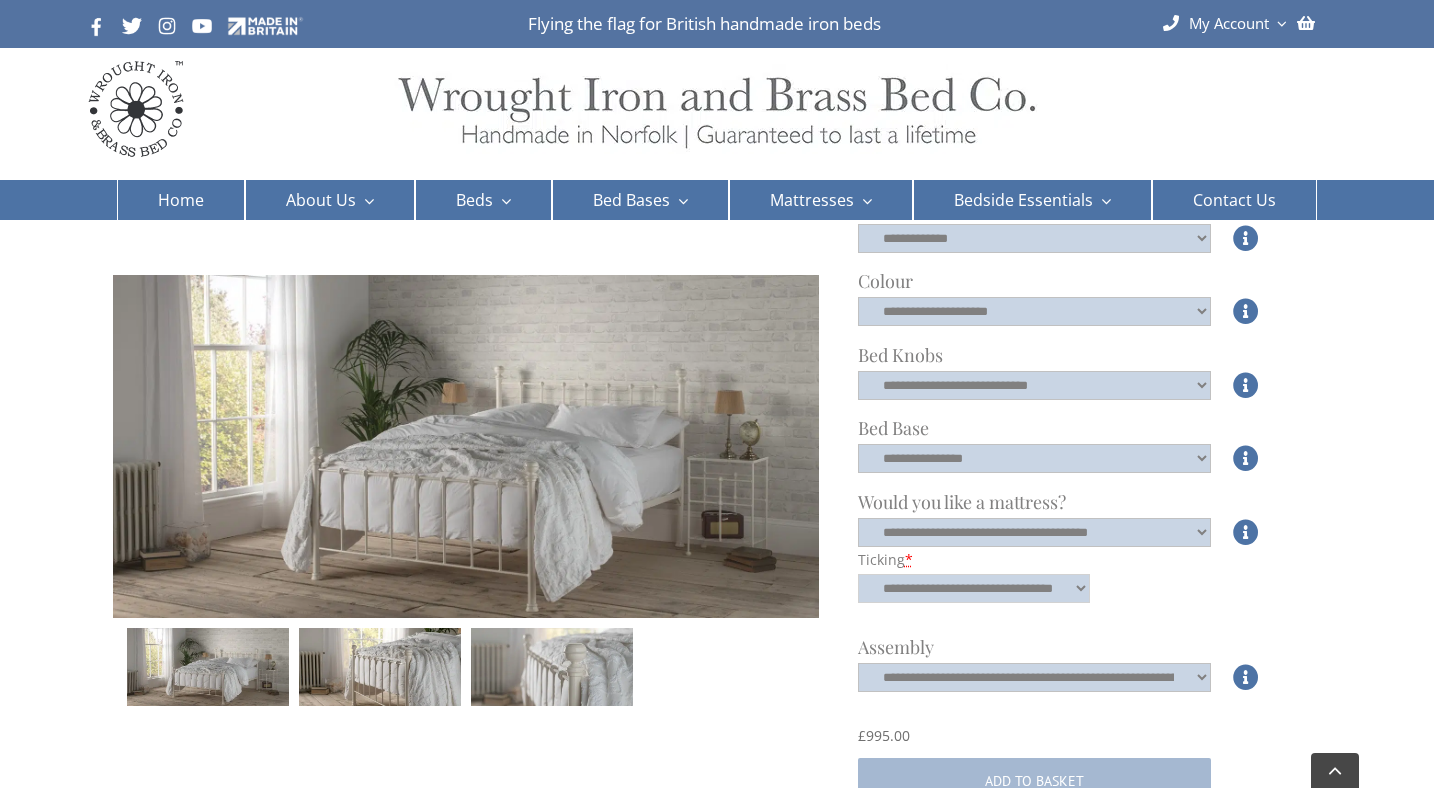 select on "**********" 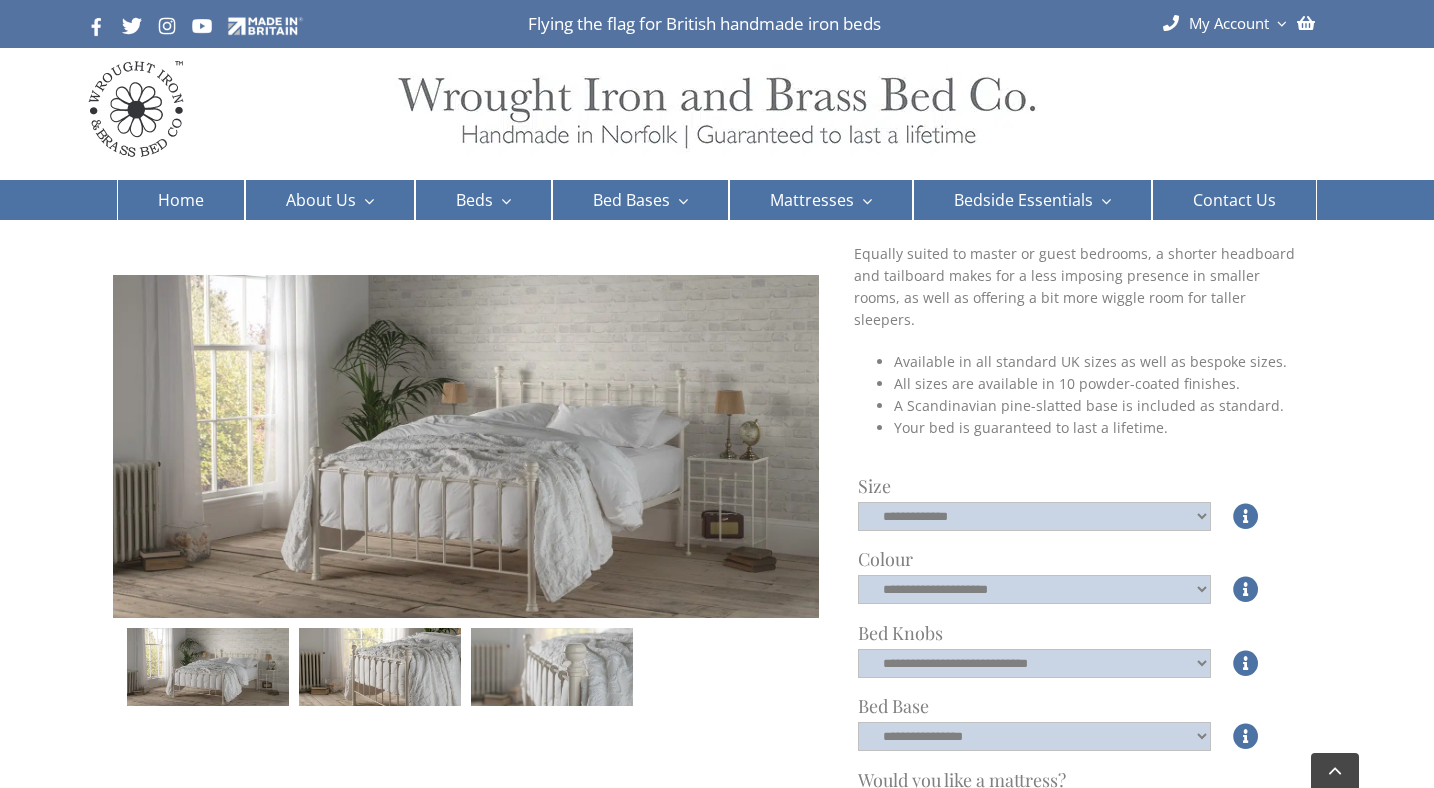 scroll, scrollTop: 0, scrollLeft: 0, axis: both 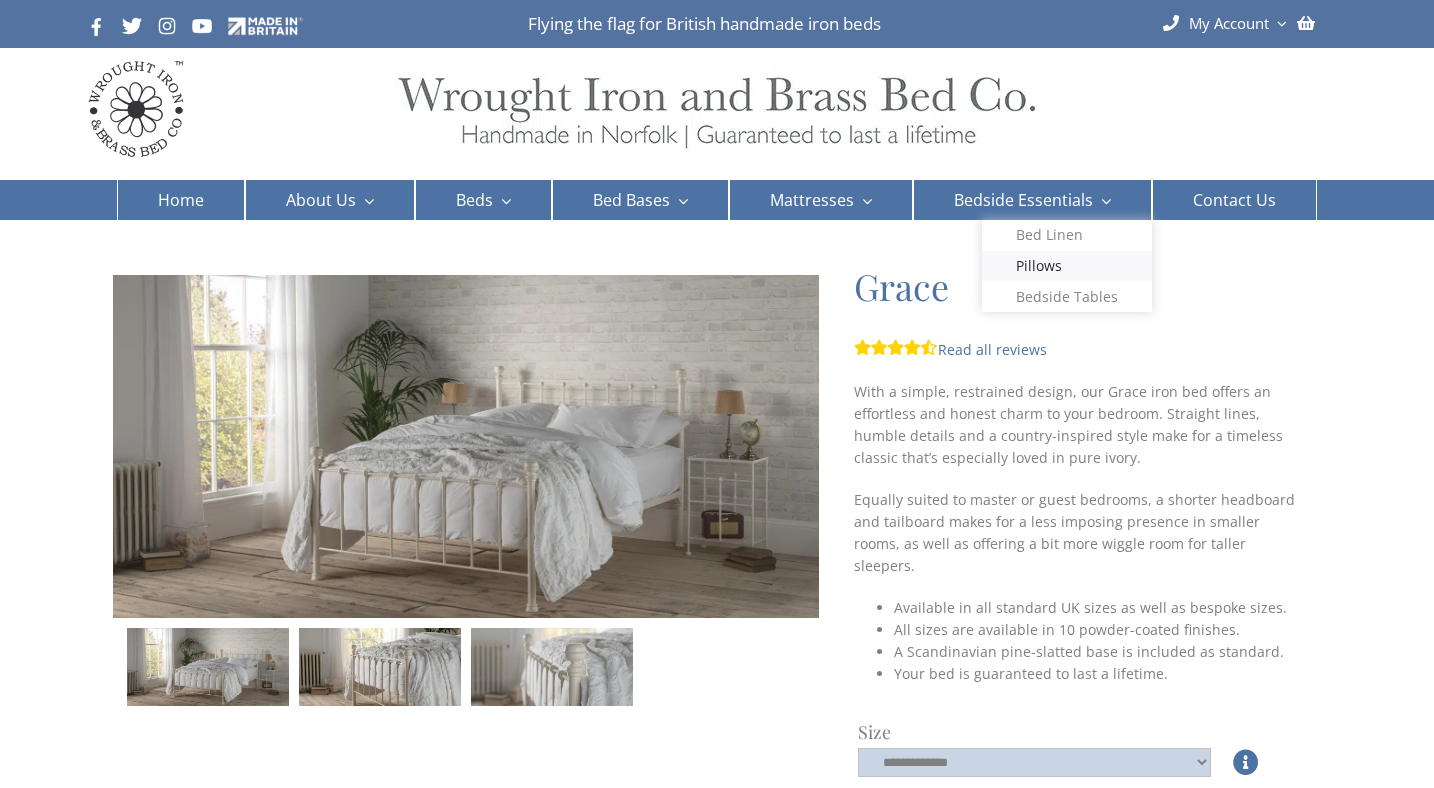 click on "Pillows" at bounding box center (1039, 266) 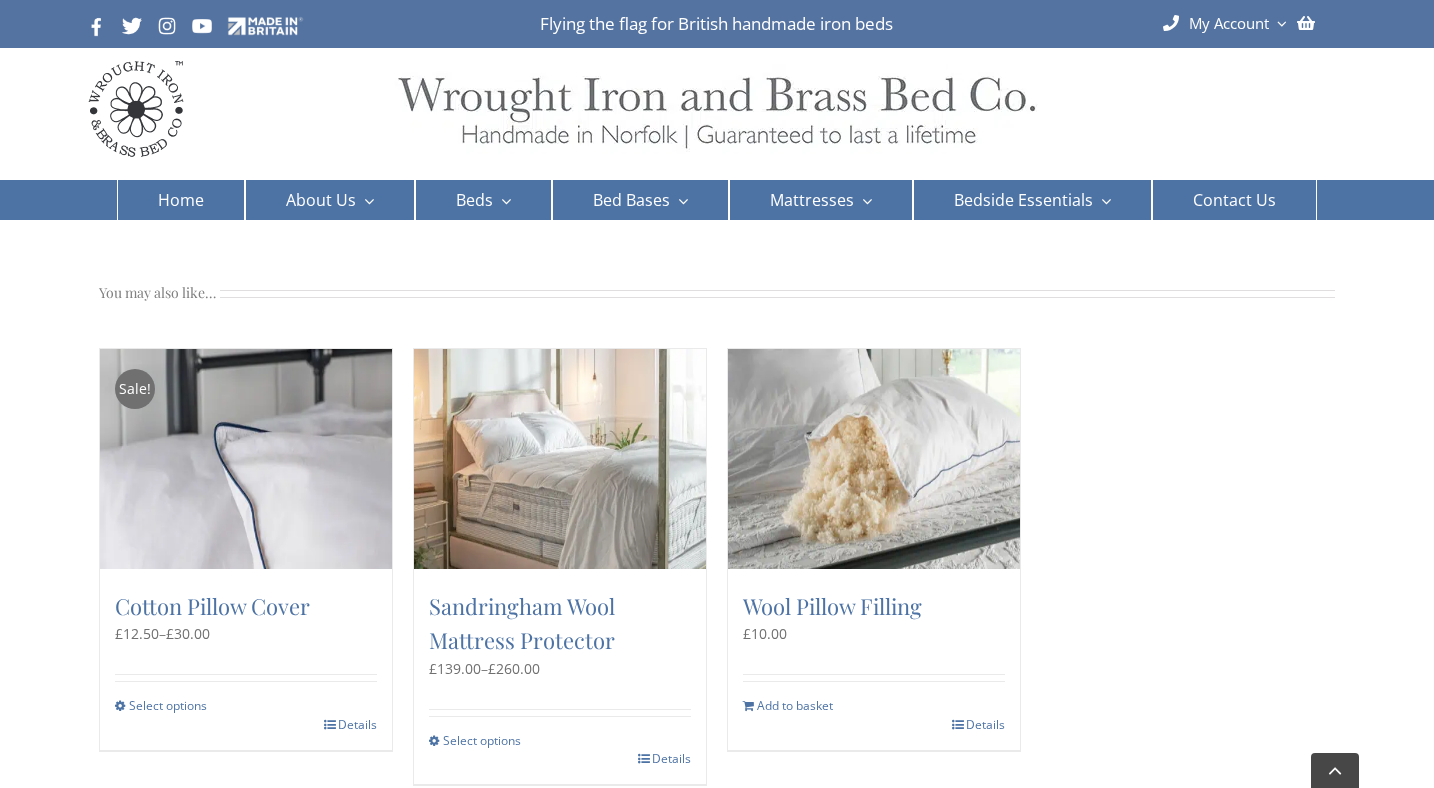 scroll, scrollTop: 997, scrollLeft: 0, axis: vertical 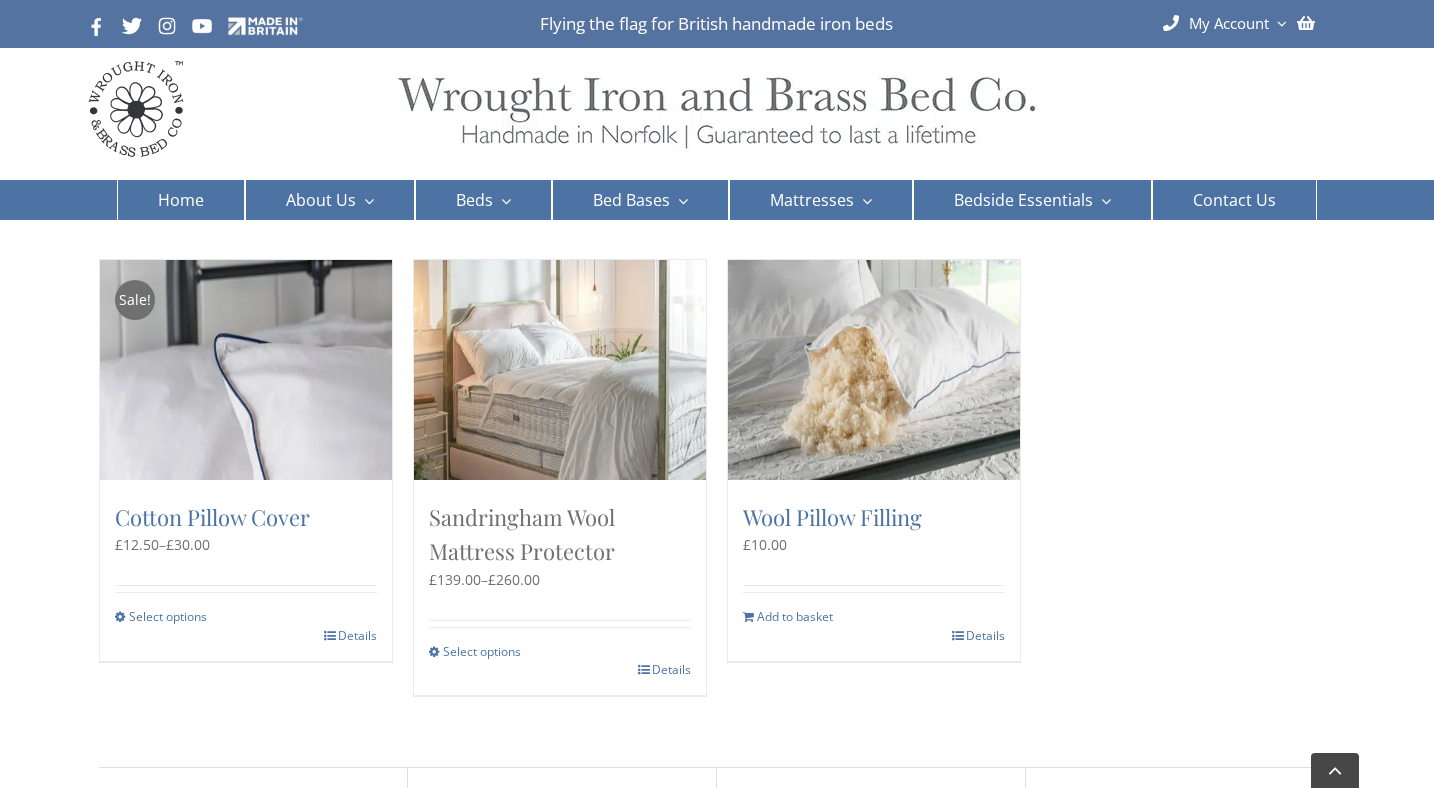 click on "Sandringham Wool Mattress Protector" at bounding box center (522, 534) 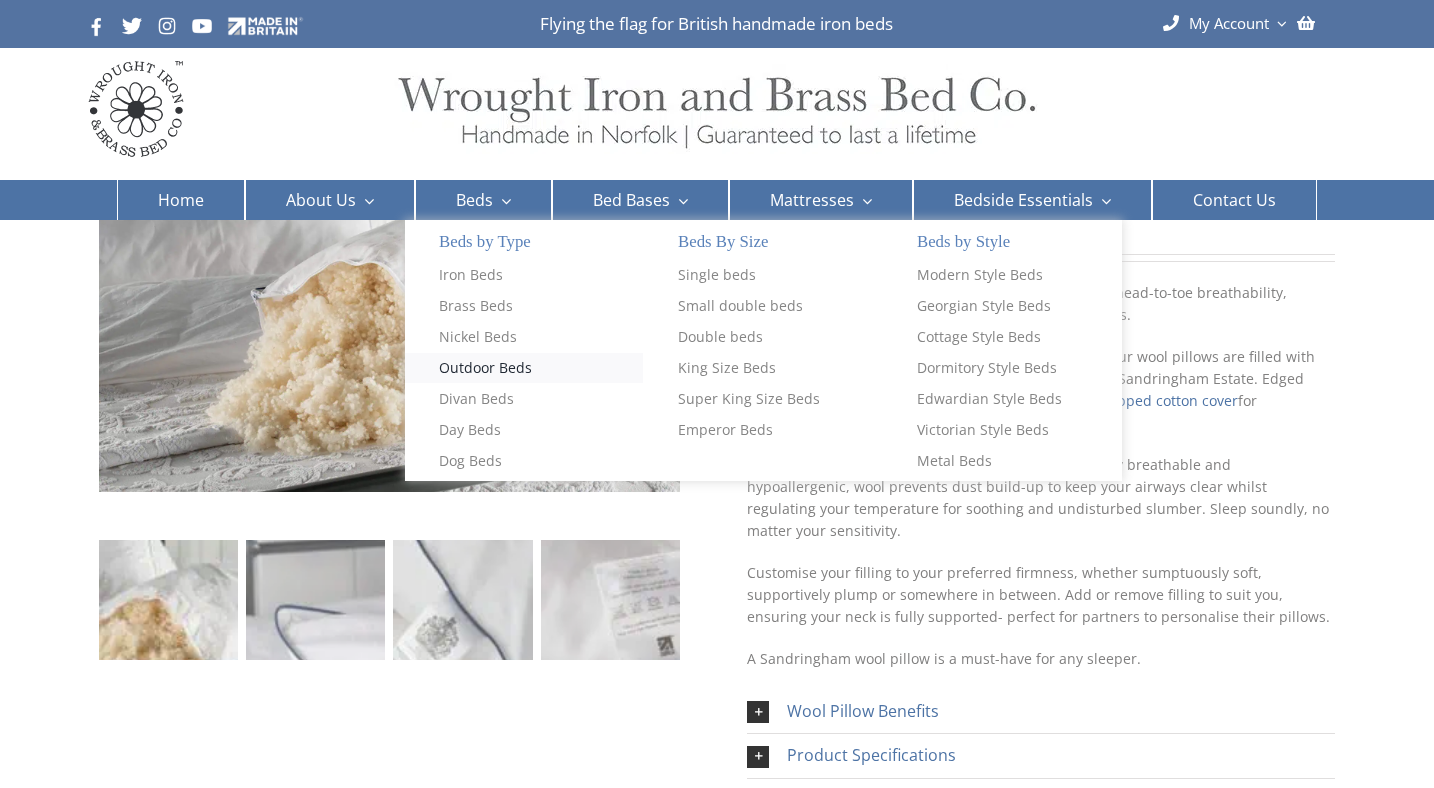 scroll, scrollTop: 98, scrollLeft: 0, axis: vertical 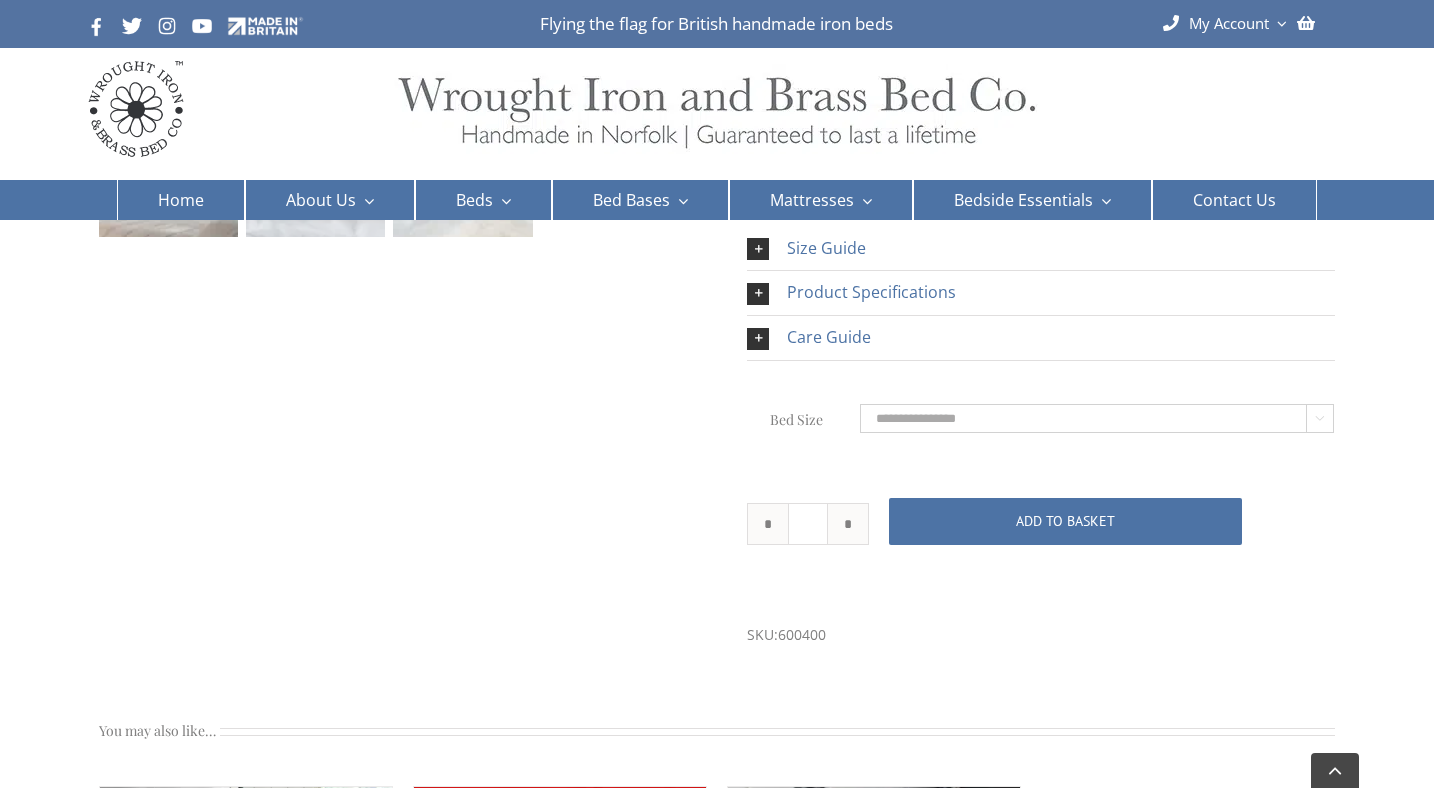 click on "**********" 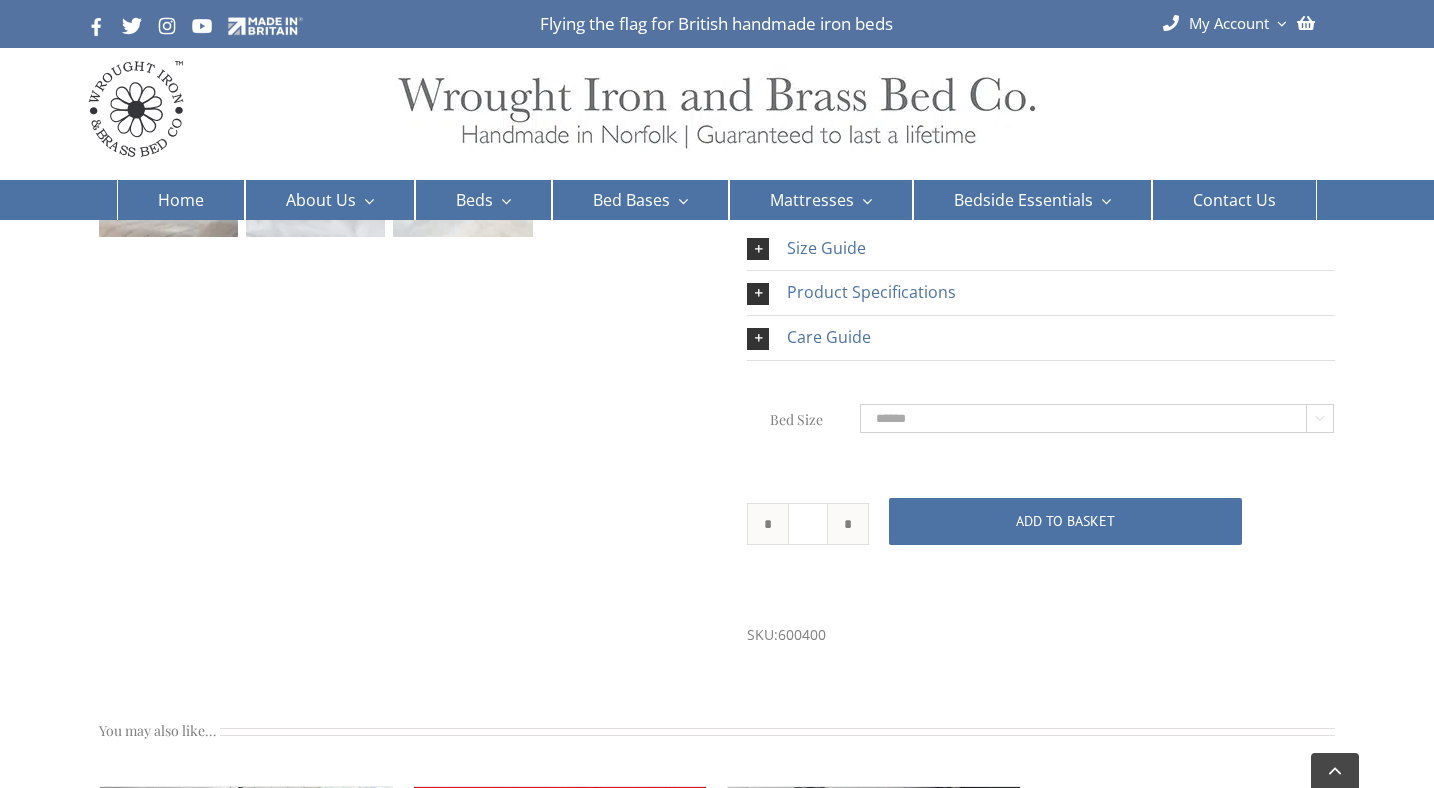select on "******" 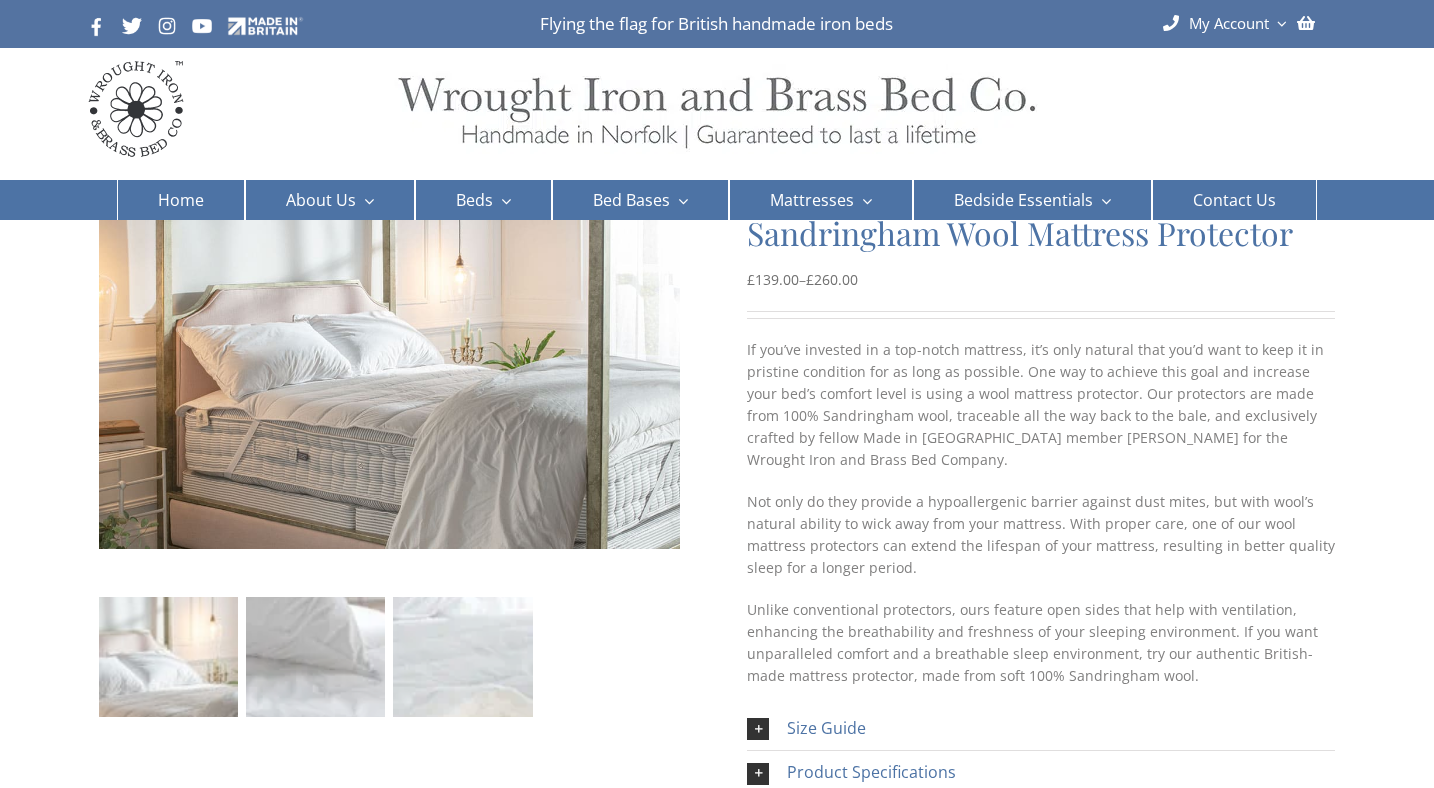 scroll, scrollTop: 0, scrollLeft: 0, axis: both 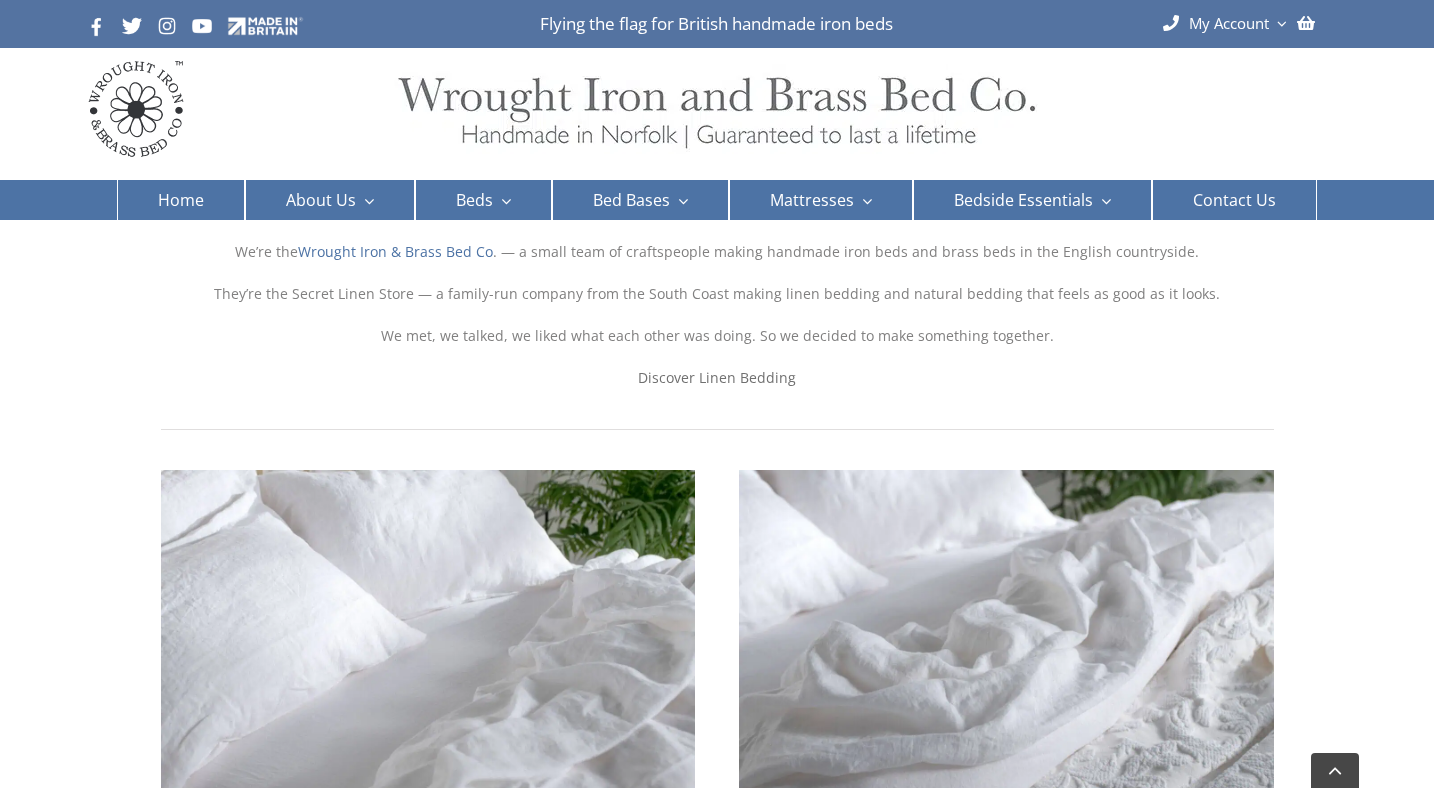 click on "Discover Linen Bedding" at bounding box center [717, 377] 